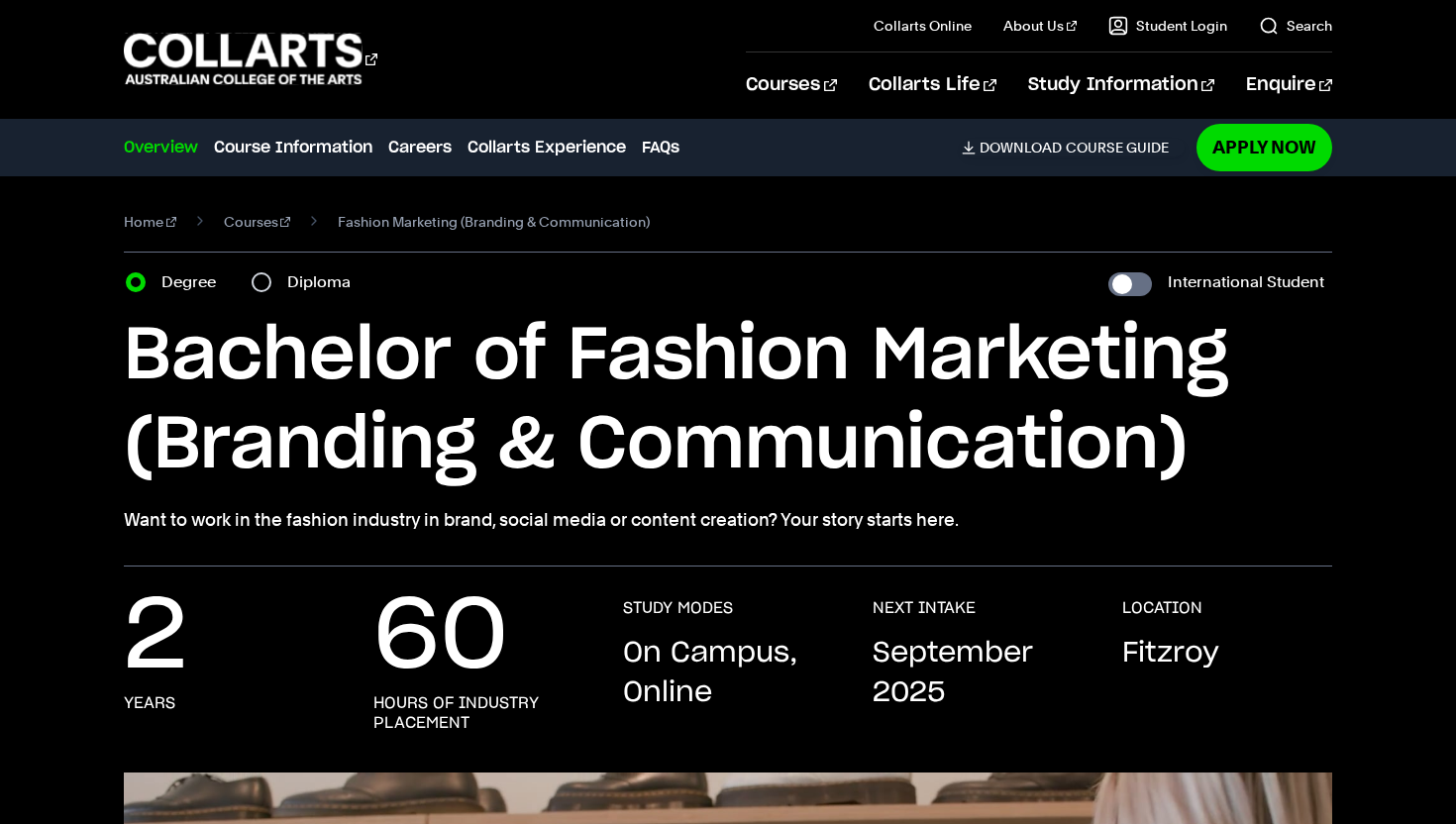 scroll, scrollTop: 0, scrollLeft: 0, axis: both 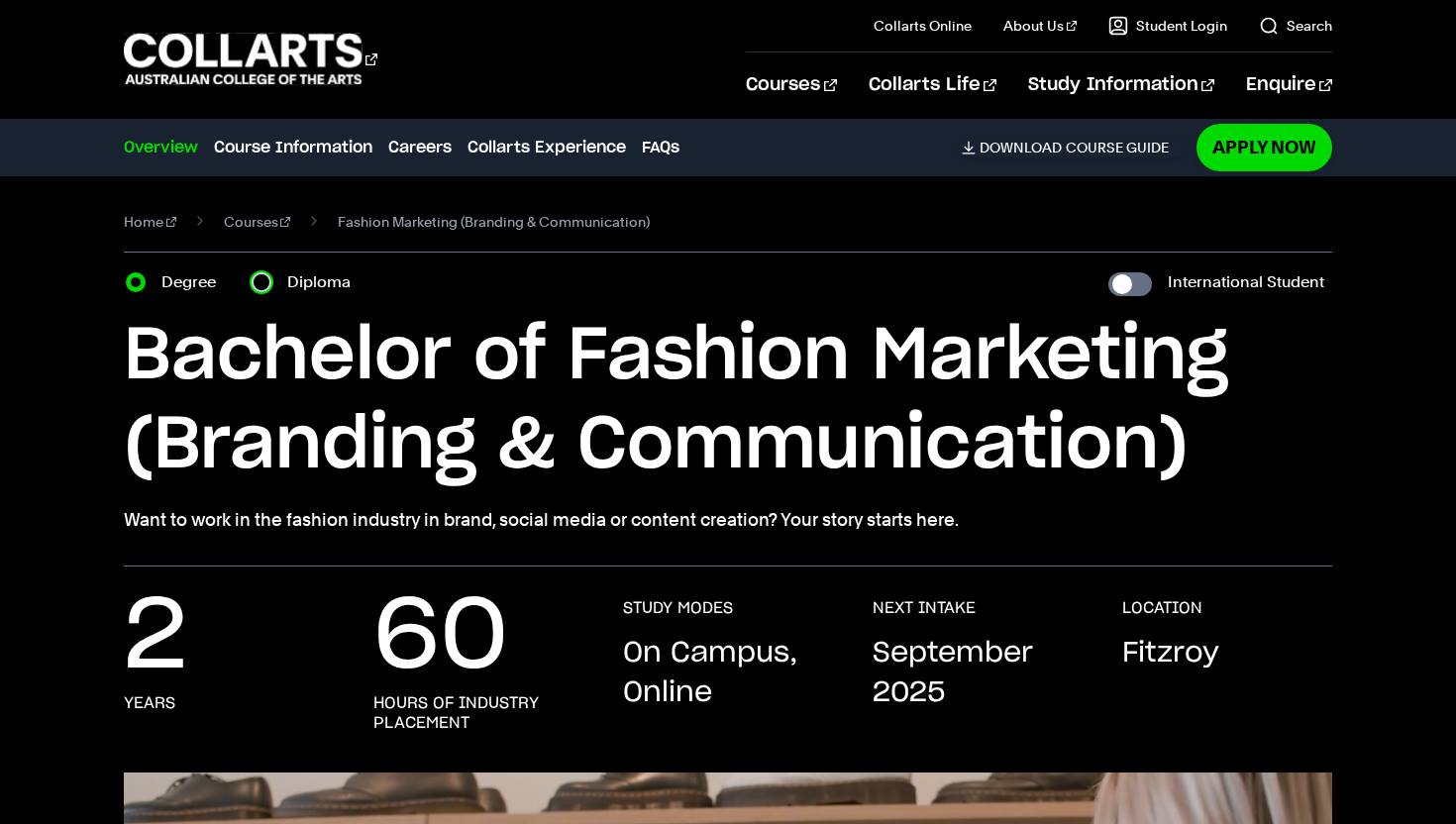 click on "Diploma" at bounding box center [261, 282] 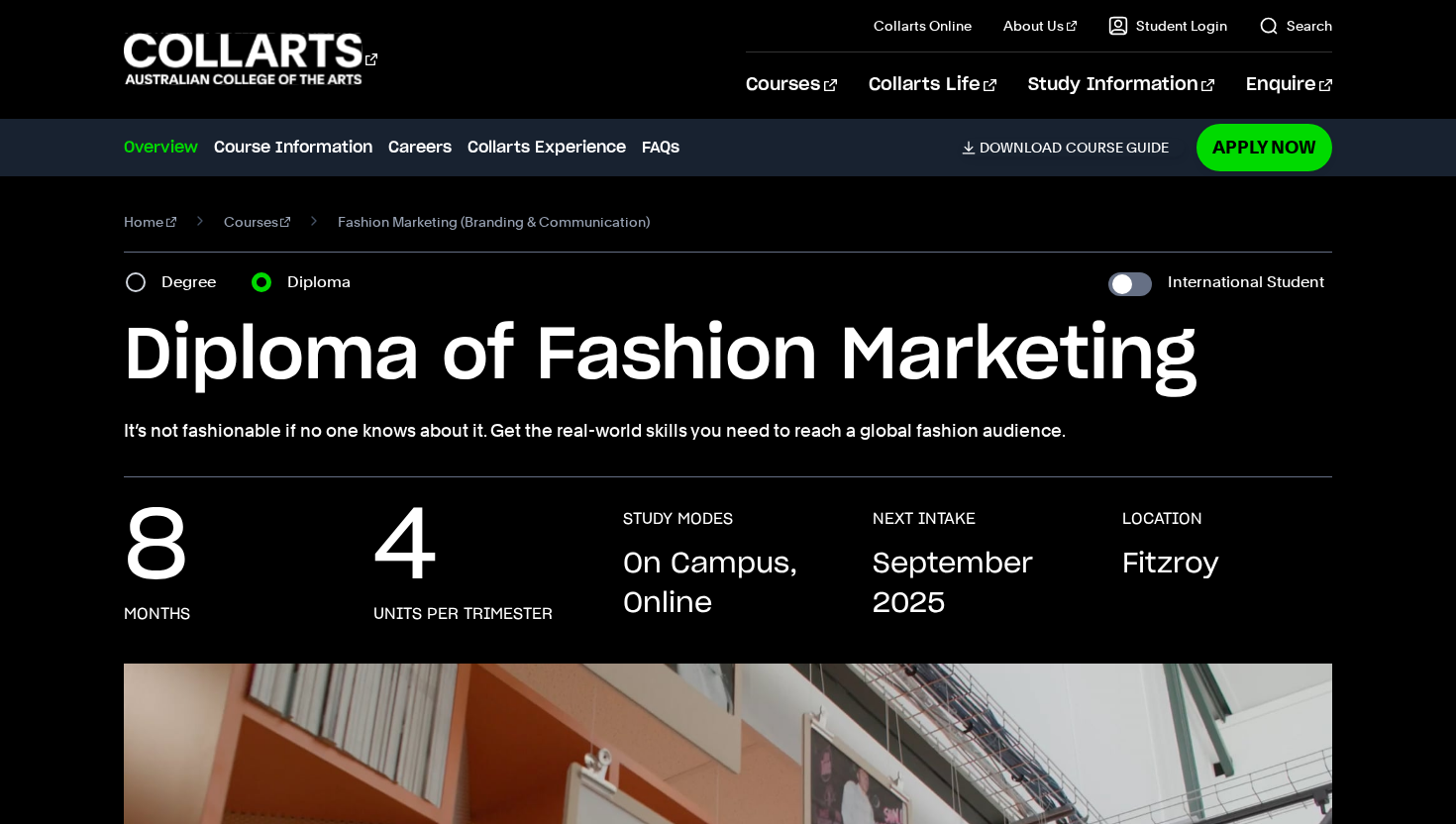 click on "Degree" at bounding box center (176, 282) 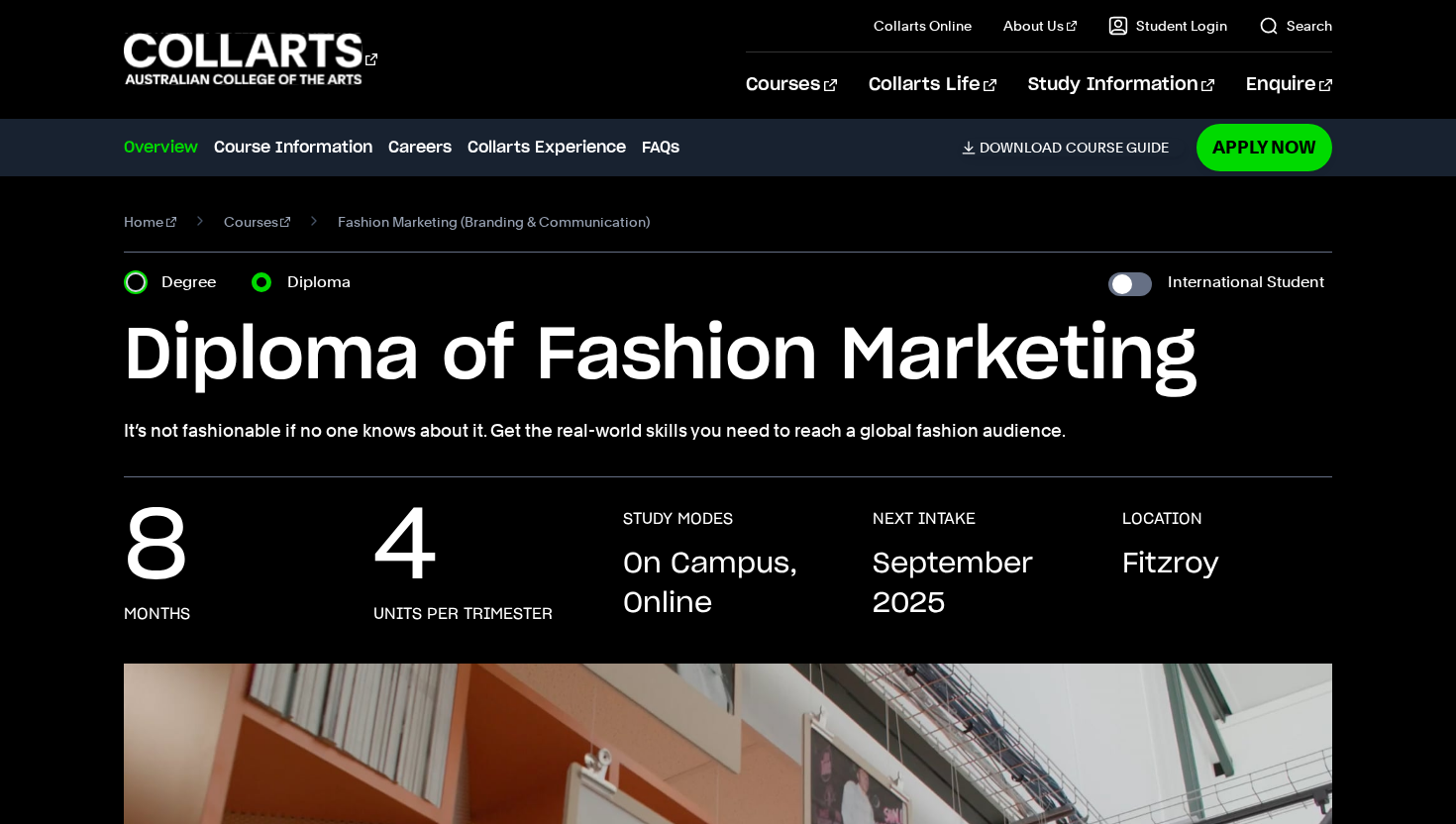click on "Degree" at bounding box center [136, 282] 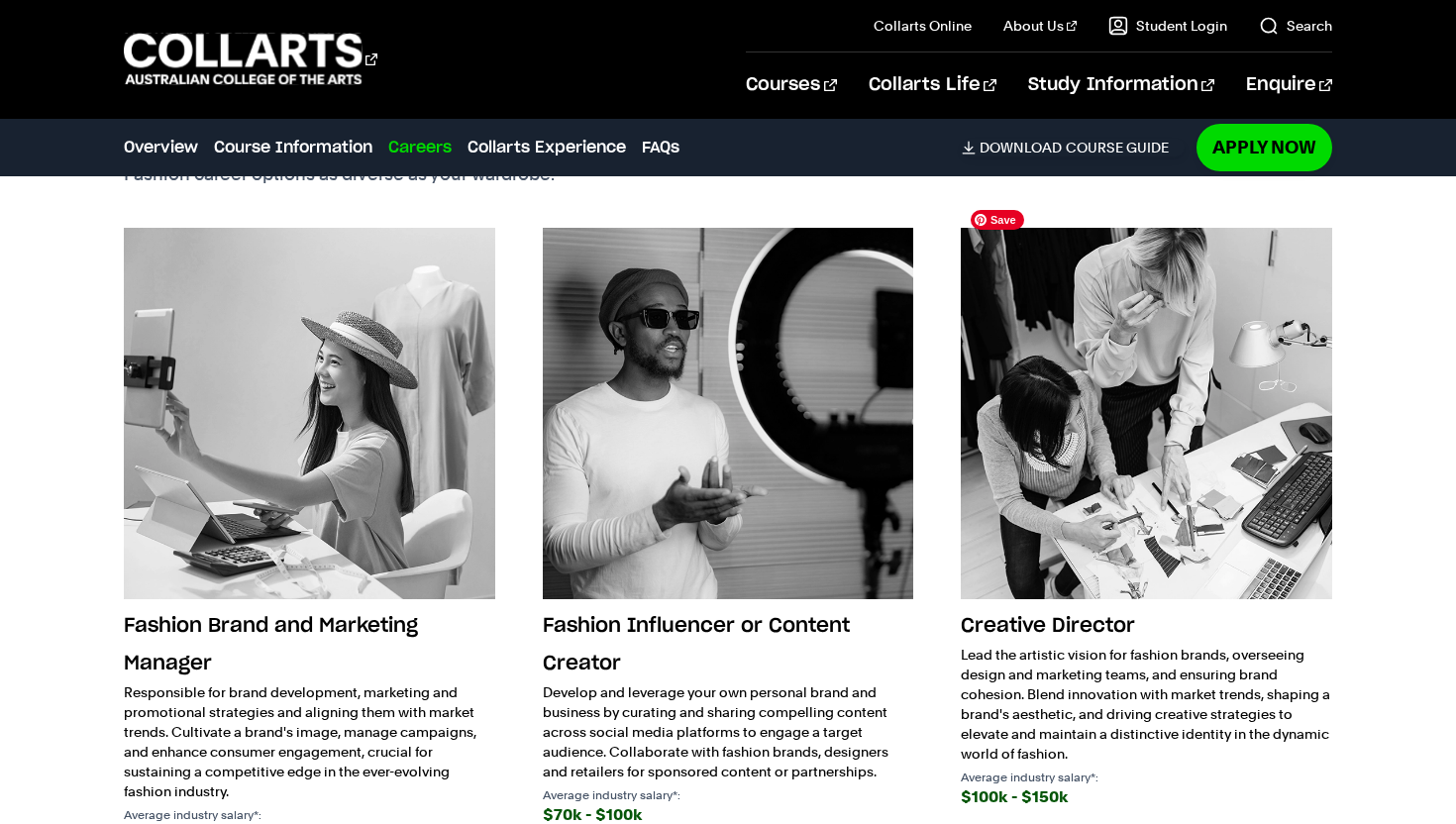 scroll, scrollTop: 3021, scrollLeft: 0, axis: vertical 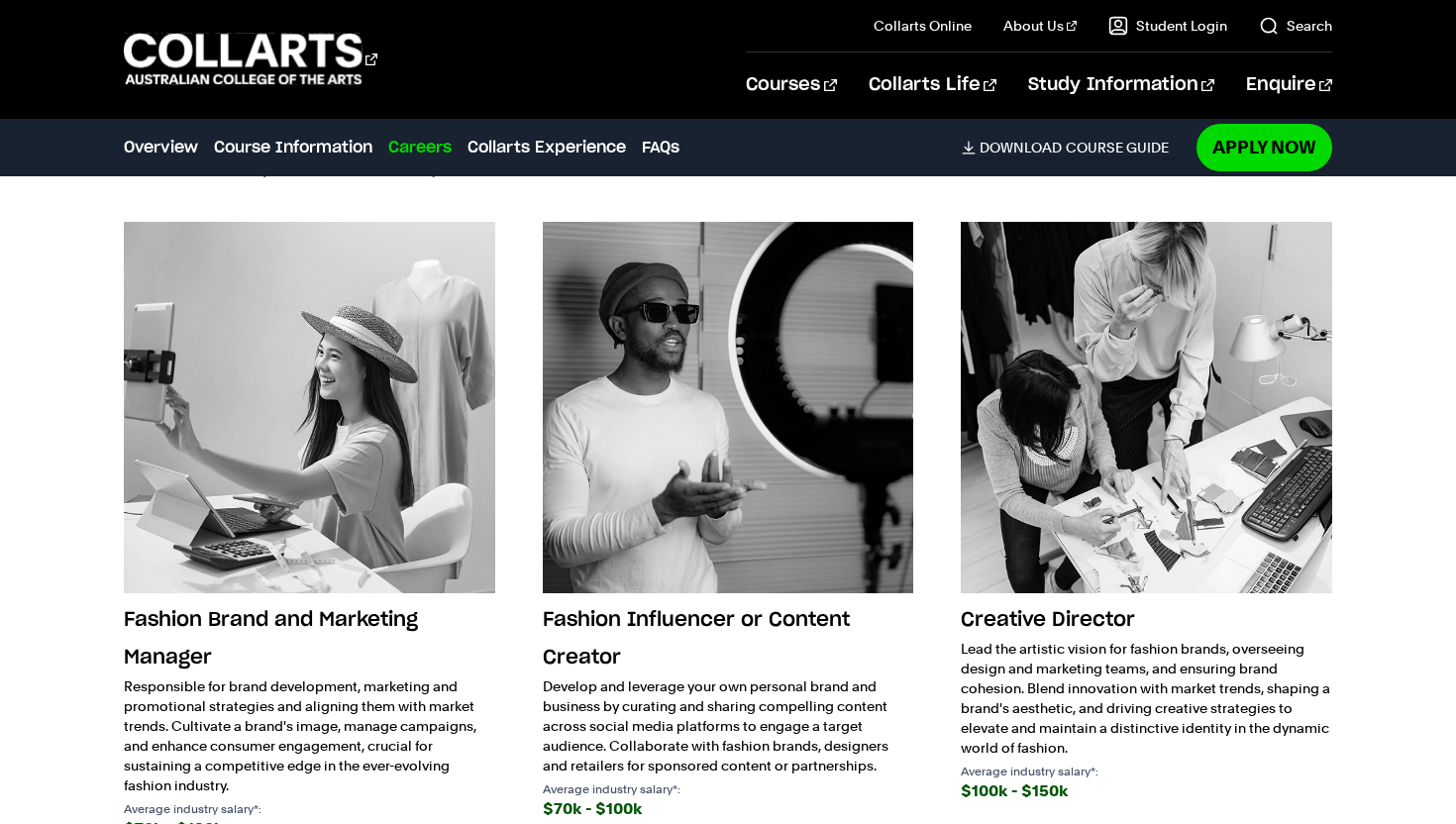 click on "Future Careers in Fashion Marketing
Fashion career options as diverse as your wardrobe.
Fashion Brand and Marketing Manager
Responsible for brand development, marketing and promotional strategies and aligning them with market trends. Cultivate a brand's image, manage campaigns, and enhance consumer engagement, crucial for sustaining a competitive edge in the ever-evolving fashion industry.
Average industry salary*:
$70k - $120k" at bounding box center [728, 492] 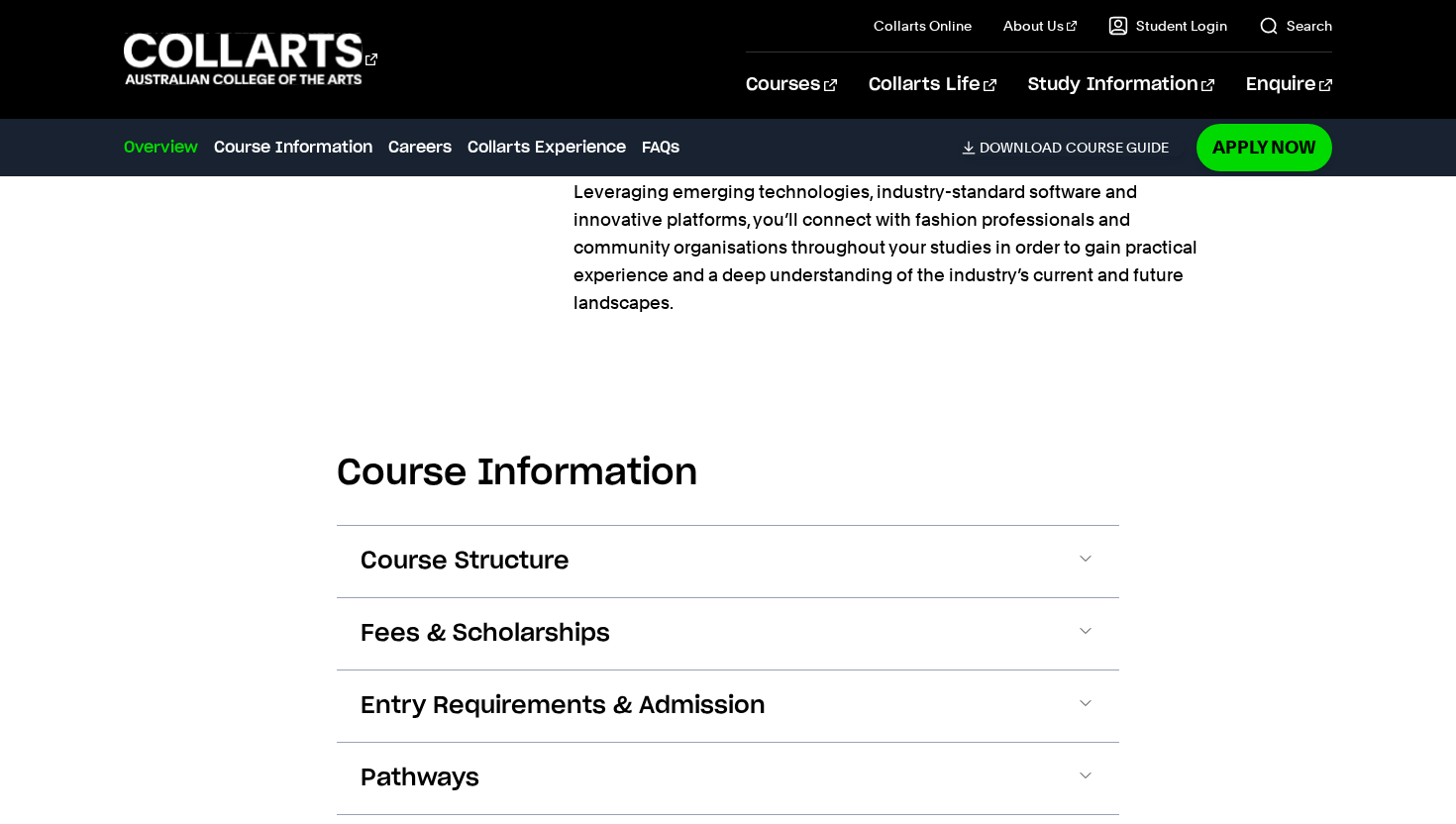 scroll, scrollTop: 394, scrollLeft: 0, axis: vertical 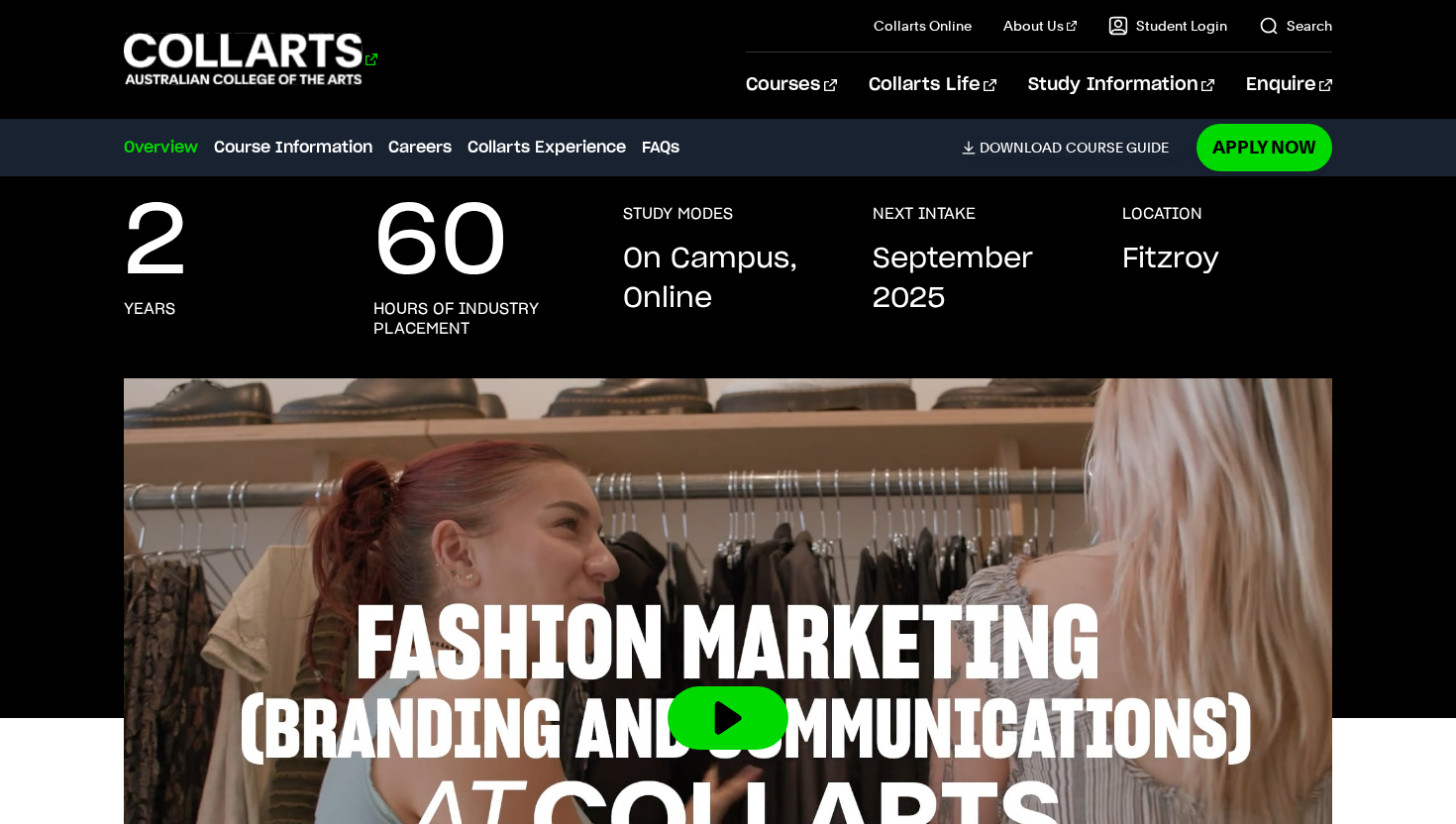 click 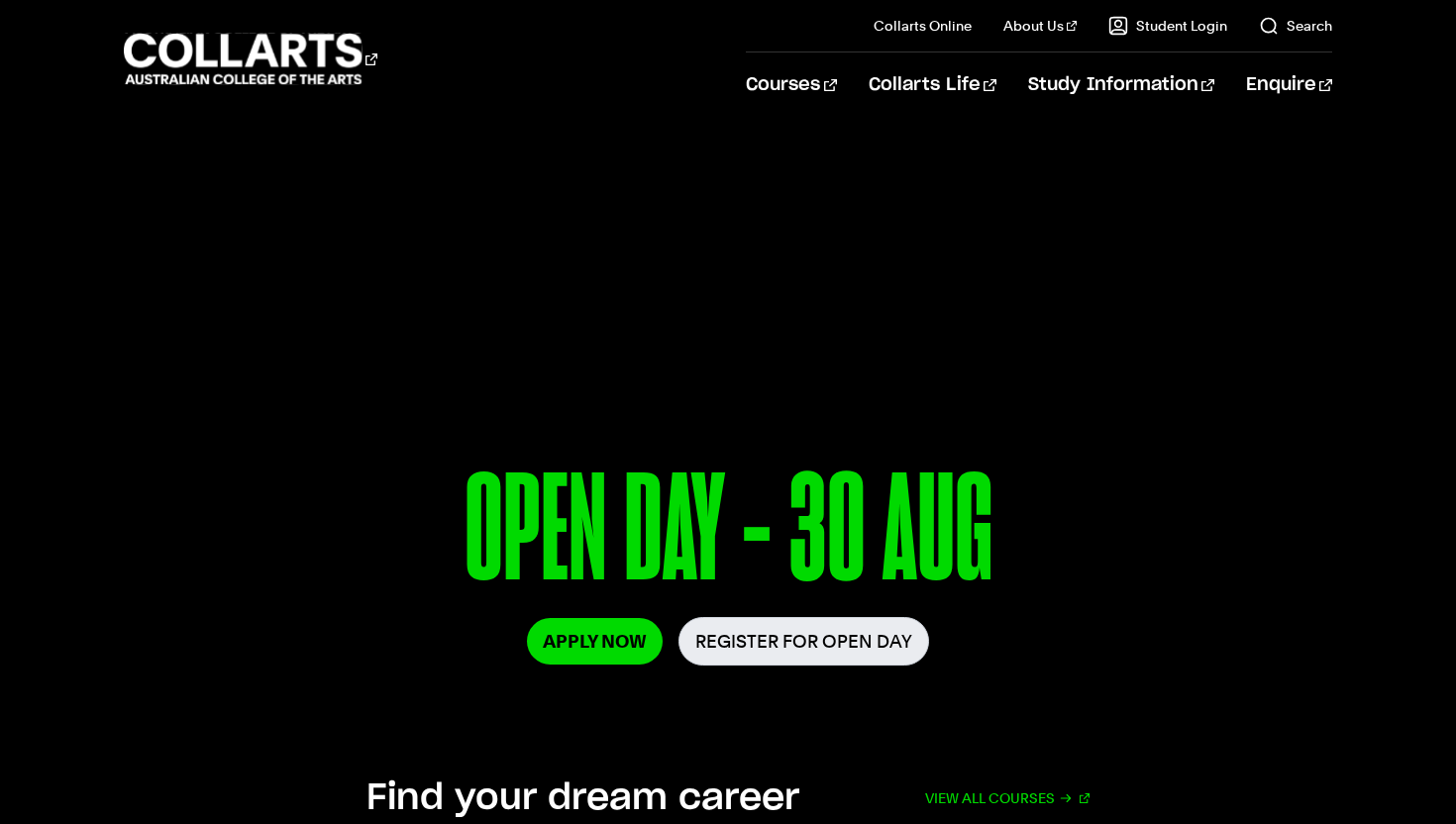 scroll, scrollTop: 0, scrollLeft: 0, axis: both 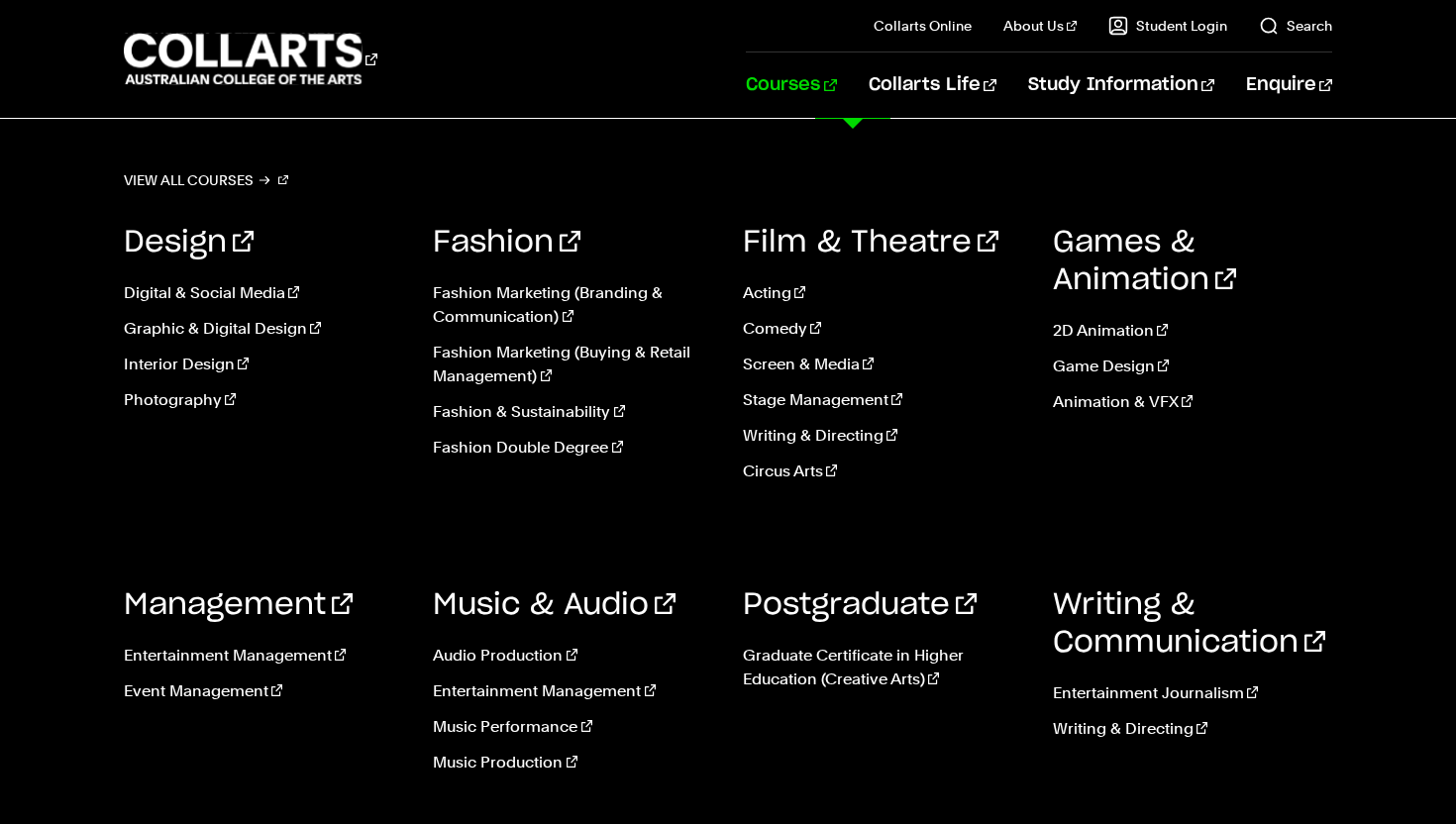 click on "Courses" at bounding box center (790, 85) 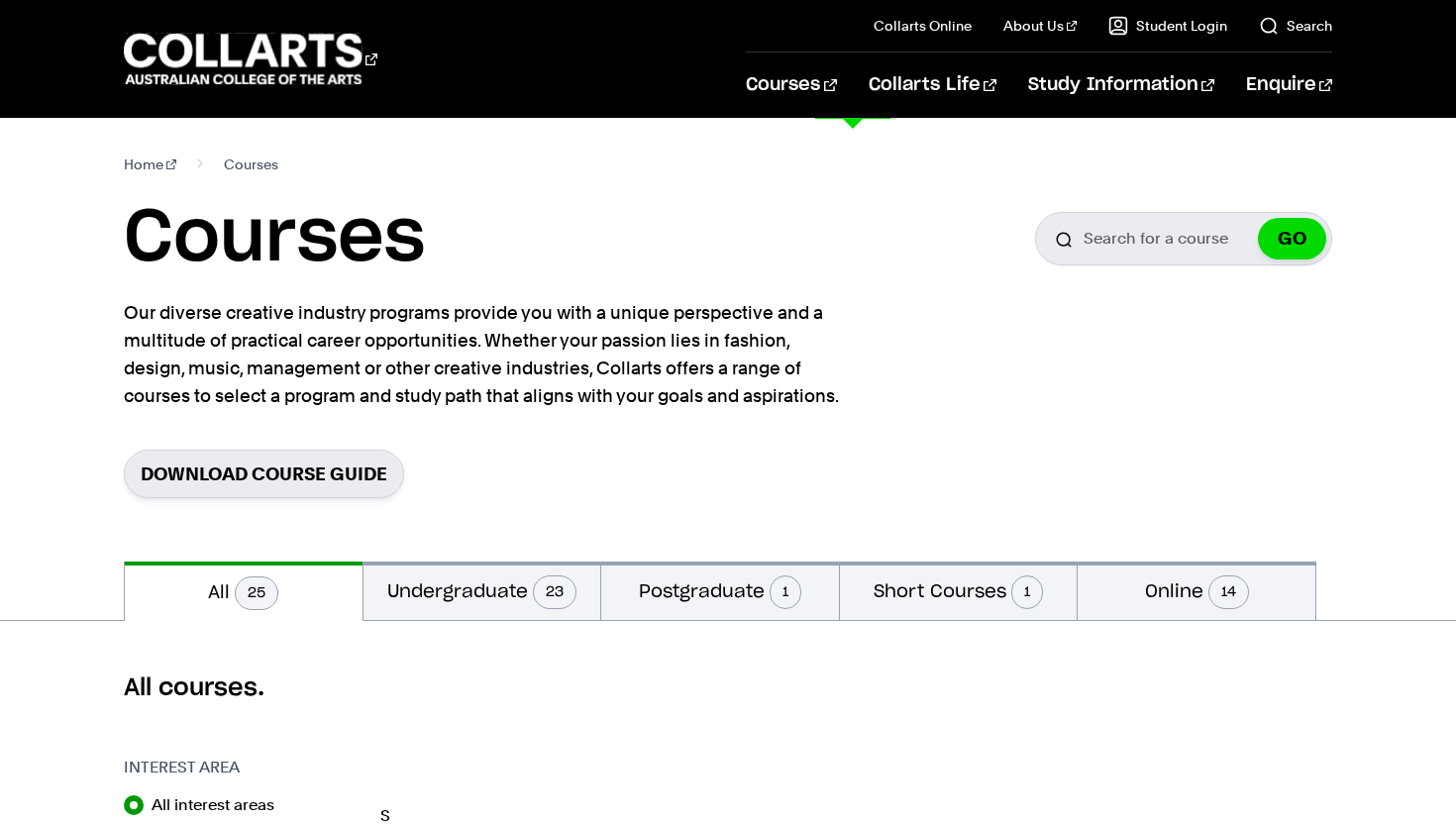 scroll, scrollTop: 0, scrollLeft: 0, axis: both 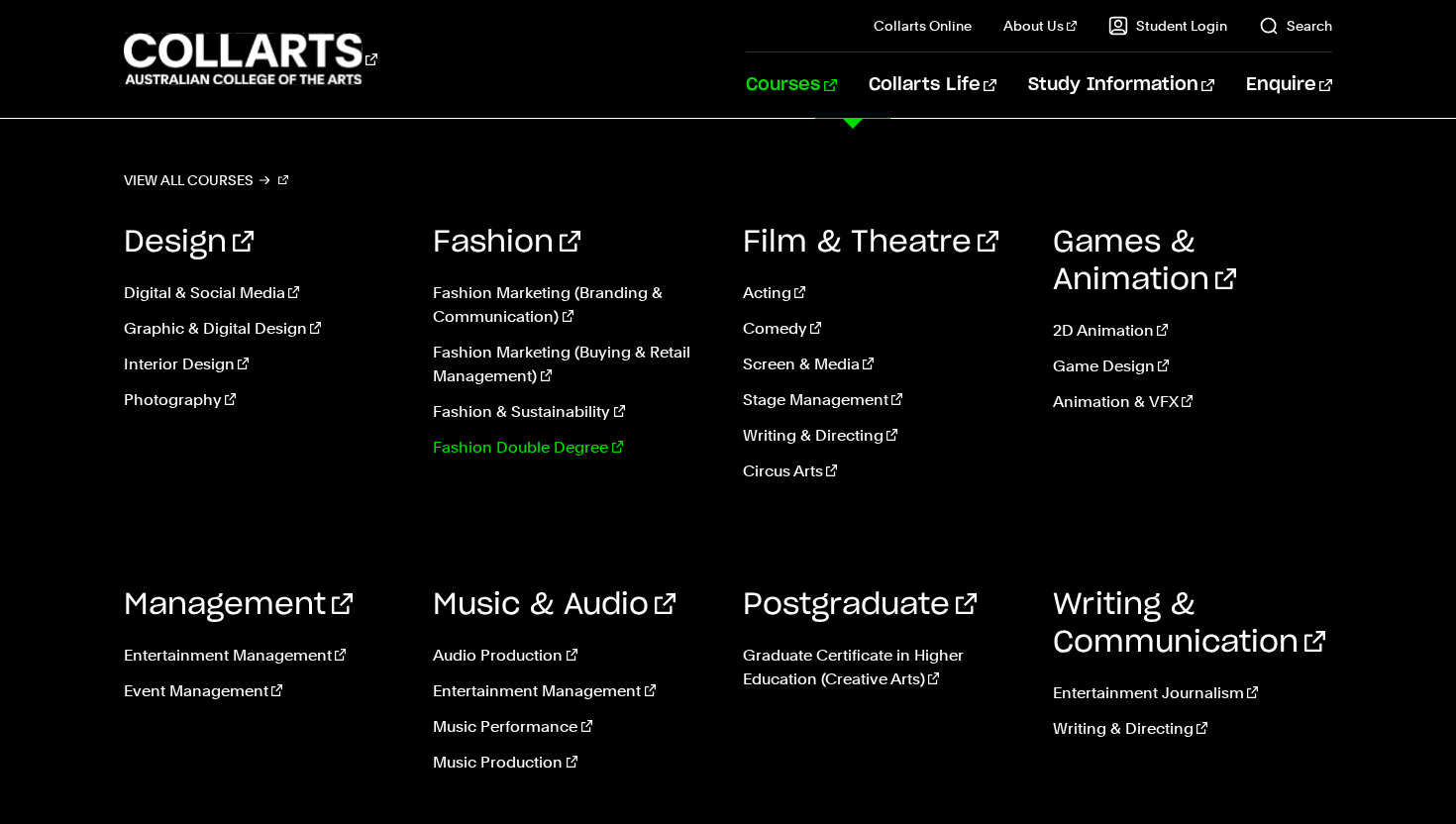 click on "Fashion Double Degree" at bounding box center (572, 448) 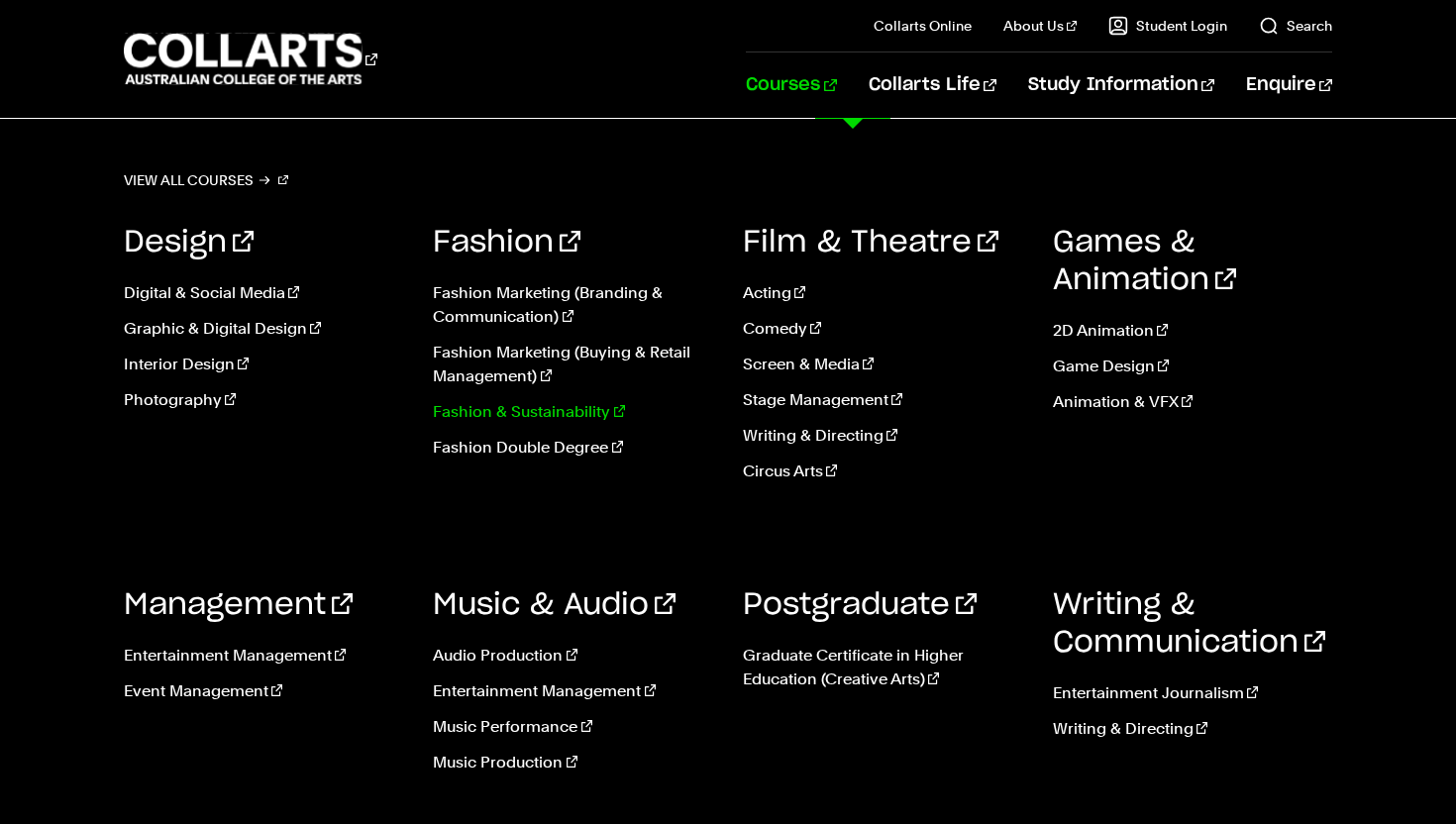 click on "Fashion & Sustainability" at bounding box center (572, 412) 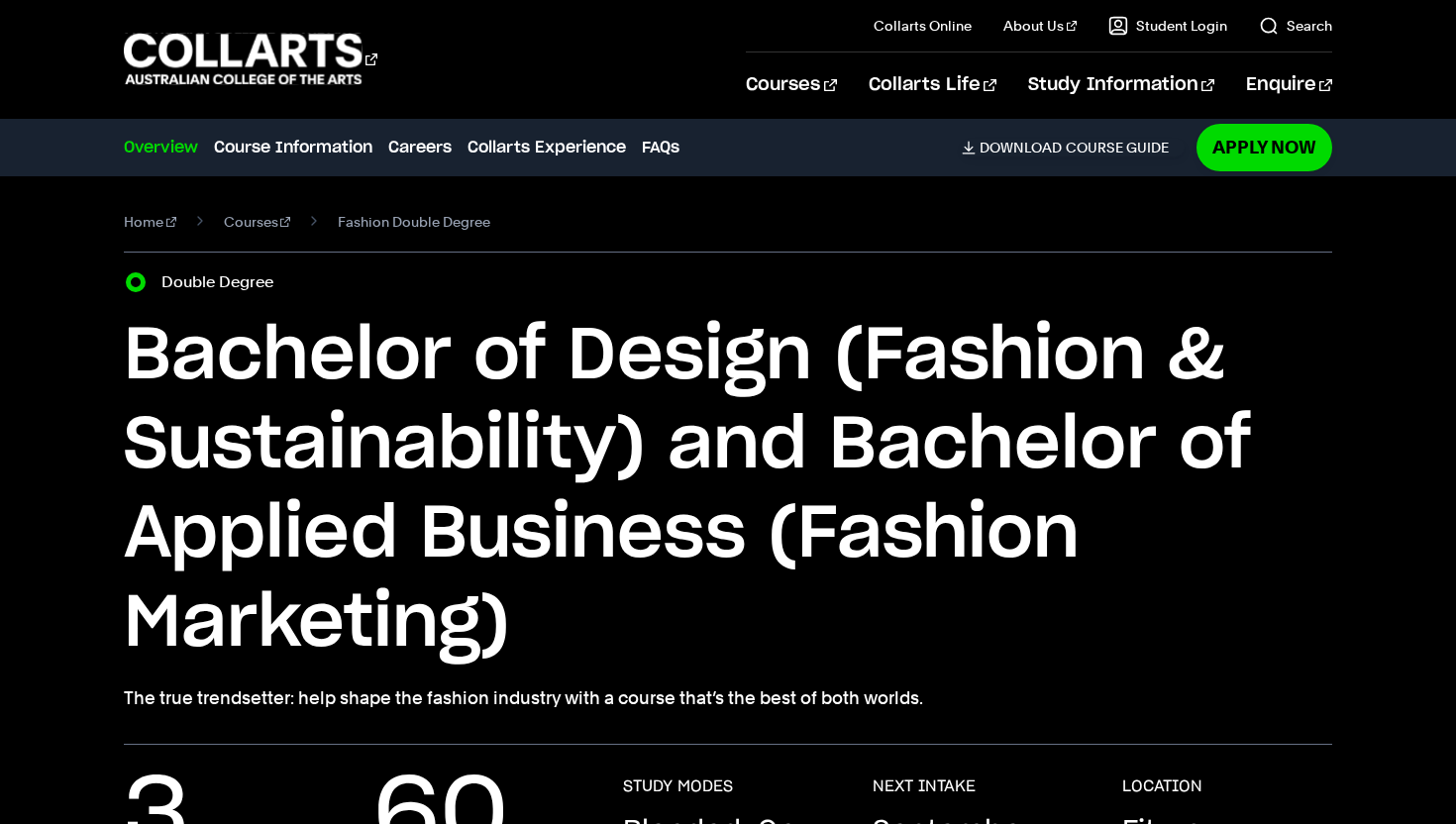 scroll, scrollTop: 0, scrollLeft: 0, axis: both 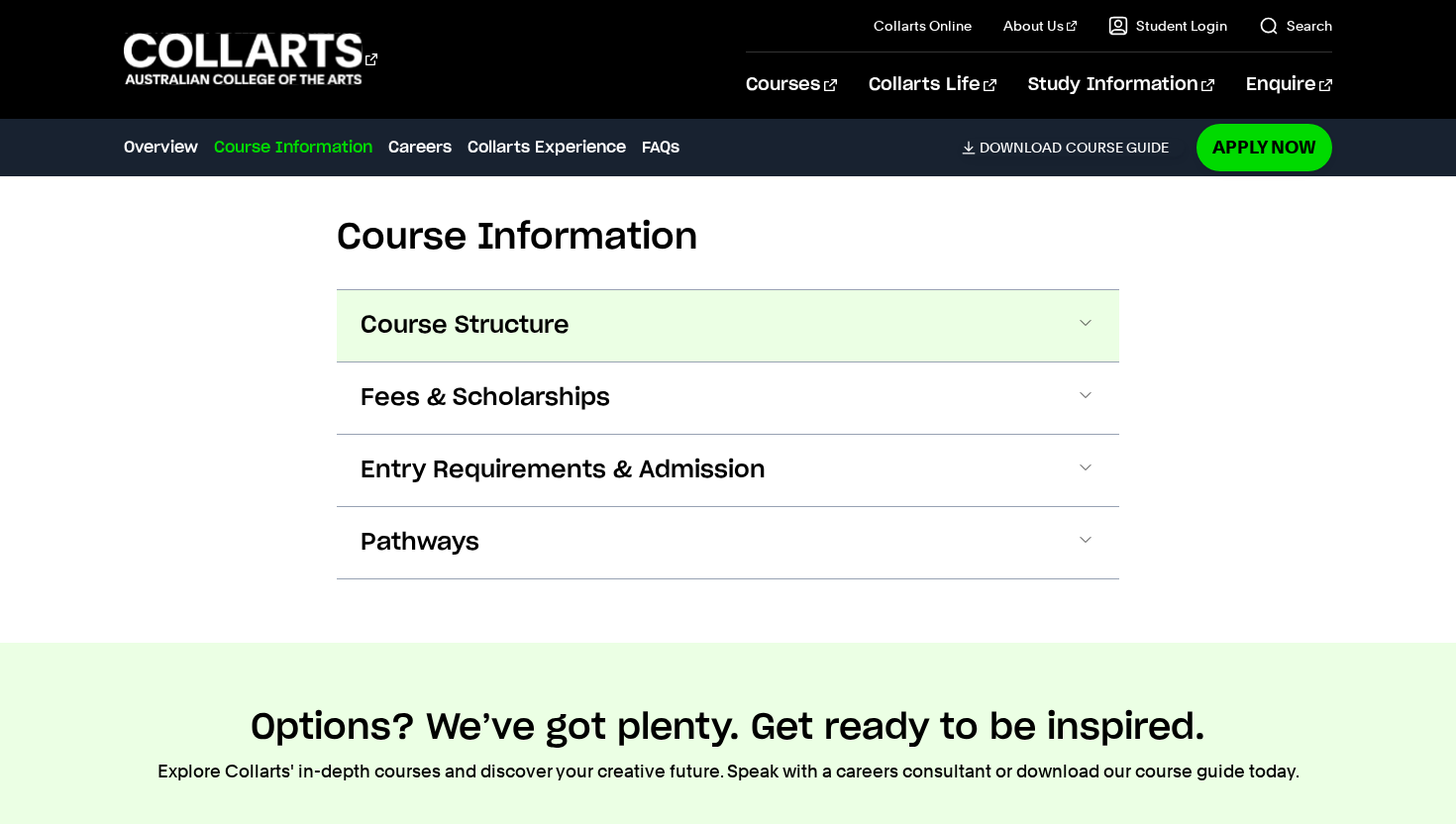 click on "Course Structure" at bounding box center [728, 326] 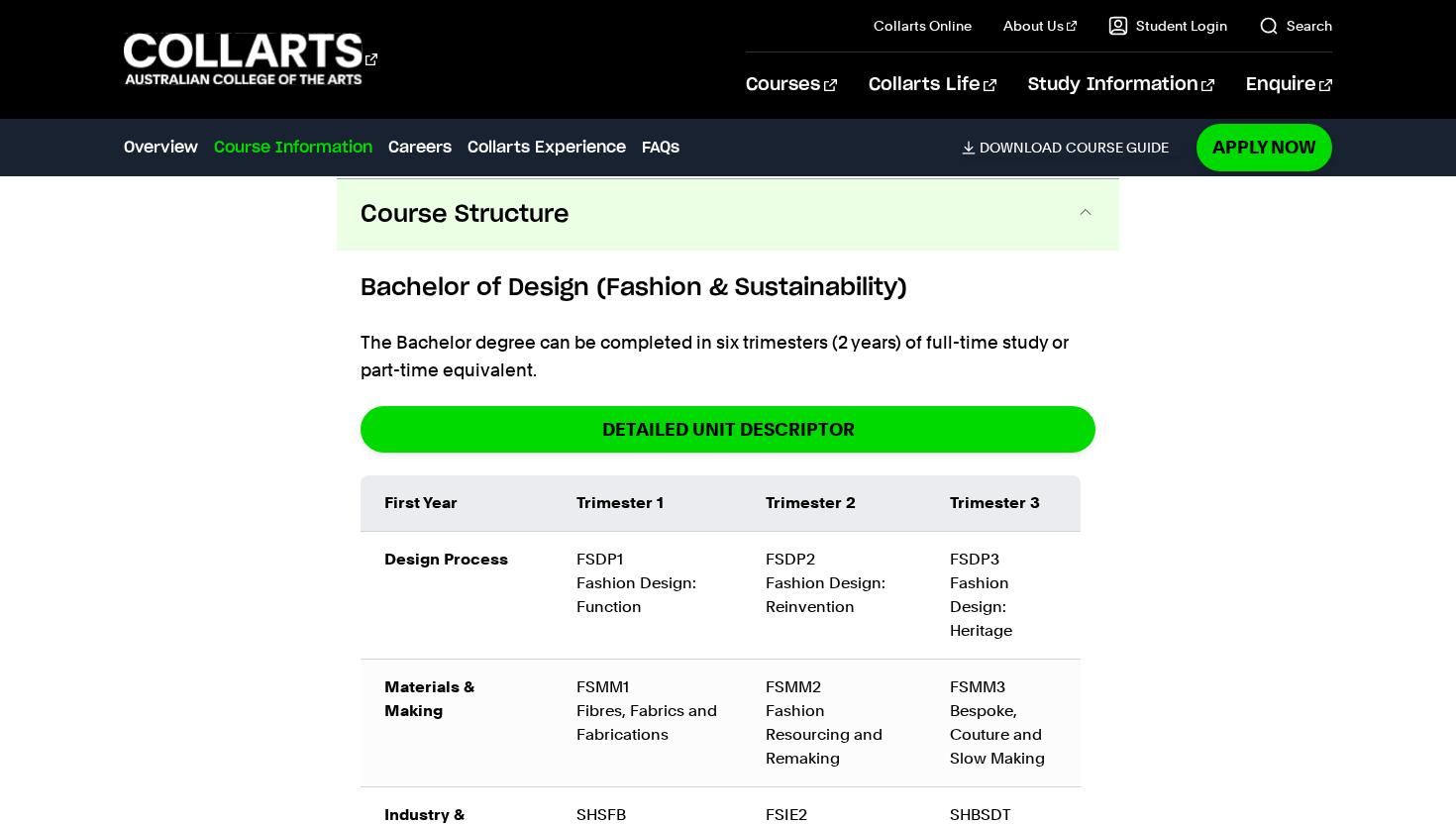 scroll, scrollTop: 2095, scrollLeft: 0, axis: vertical 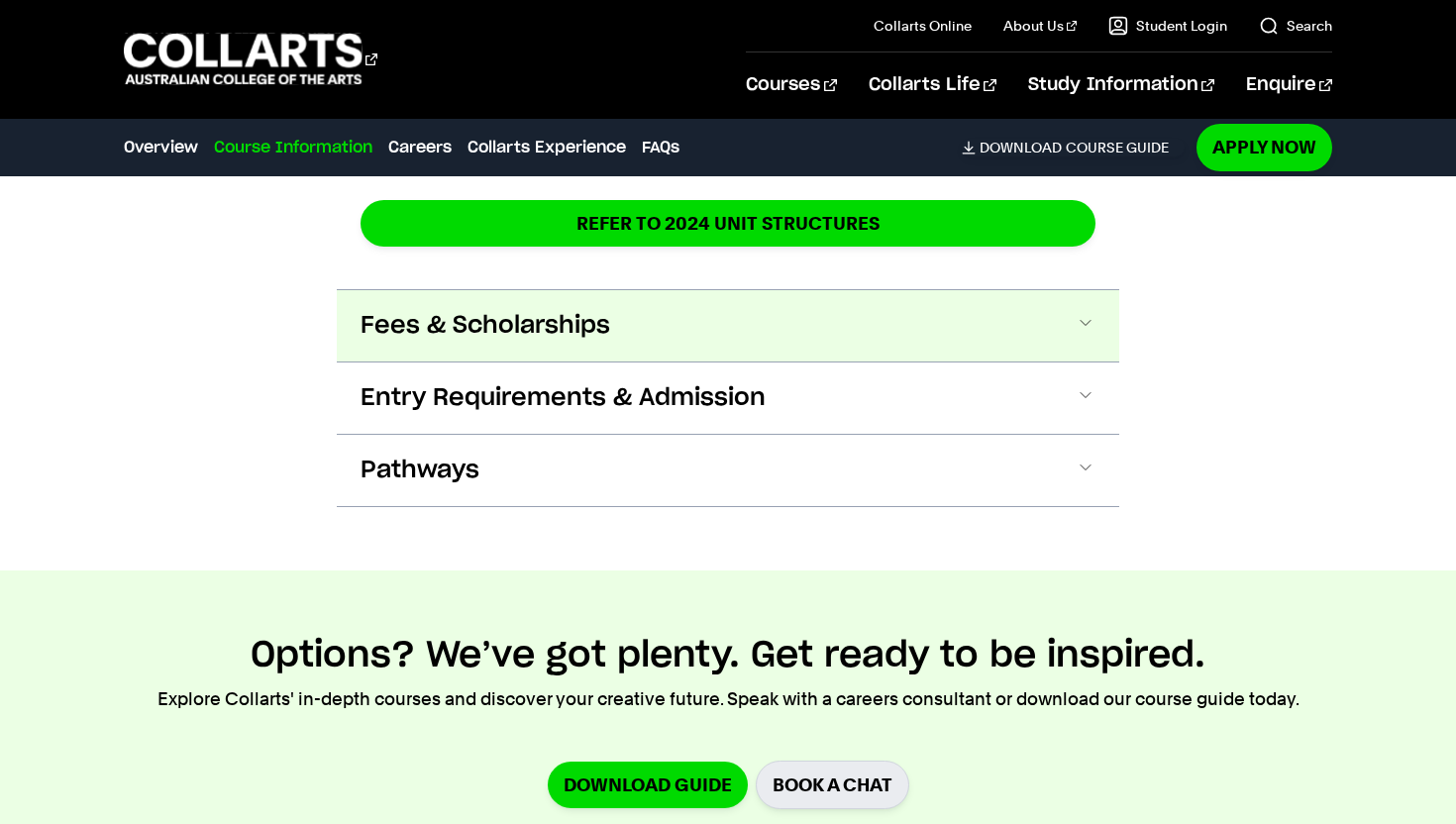 click on "Fees & Scholarships" at bounding box center (728, 326) 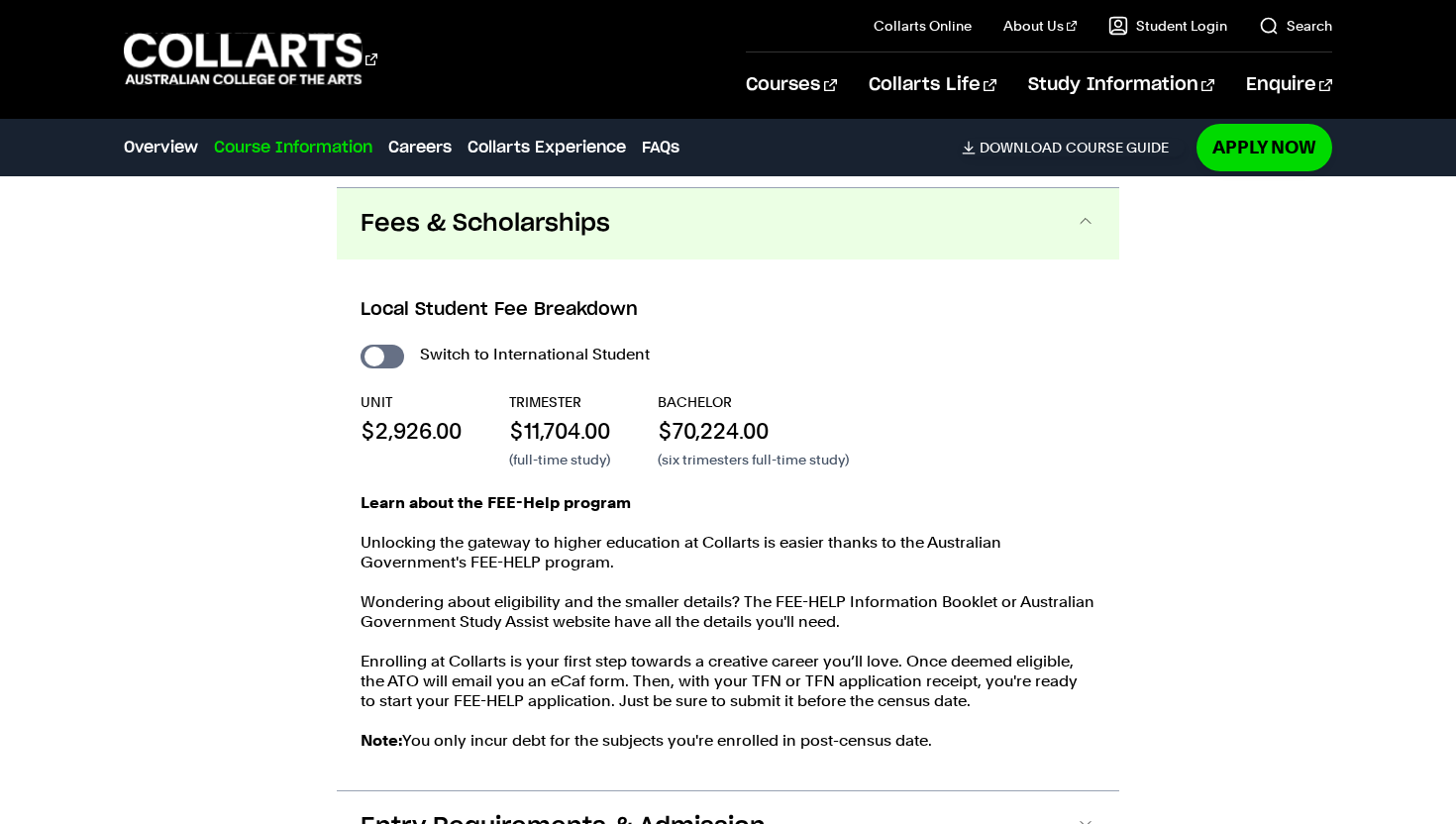 scroll, scrollTop: 3640, scrollLeft: 0, axis: vertical 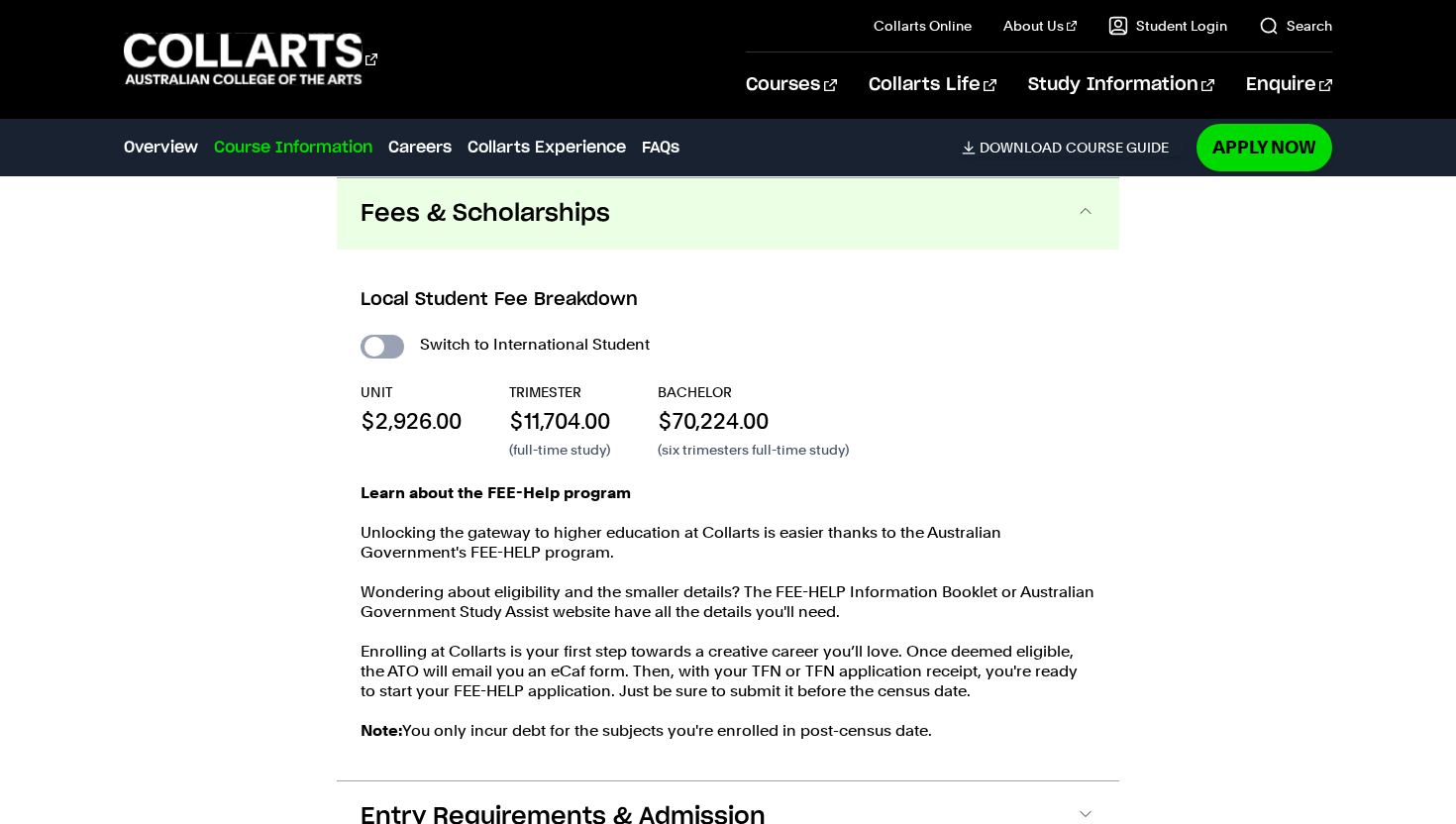 click on "International Student" at bounding box center (382, 347) 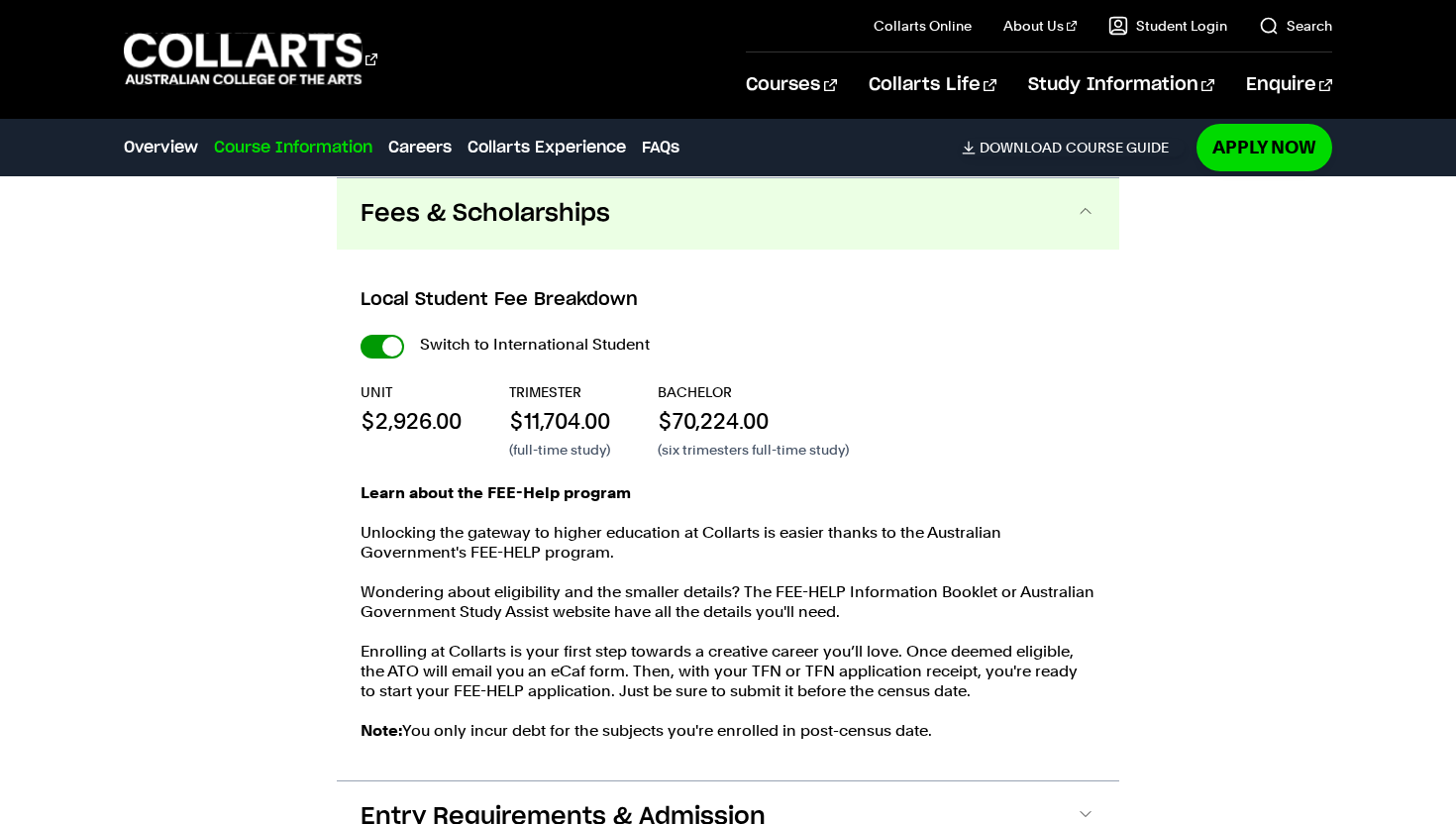 checkbox on "true" 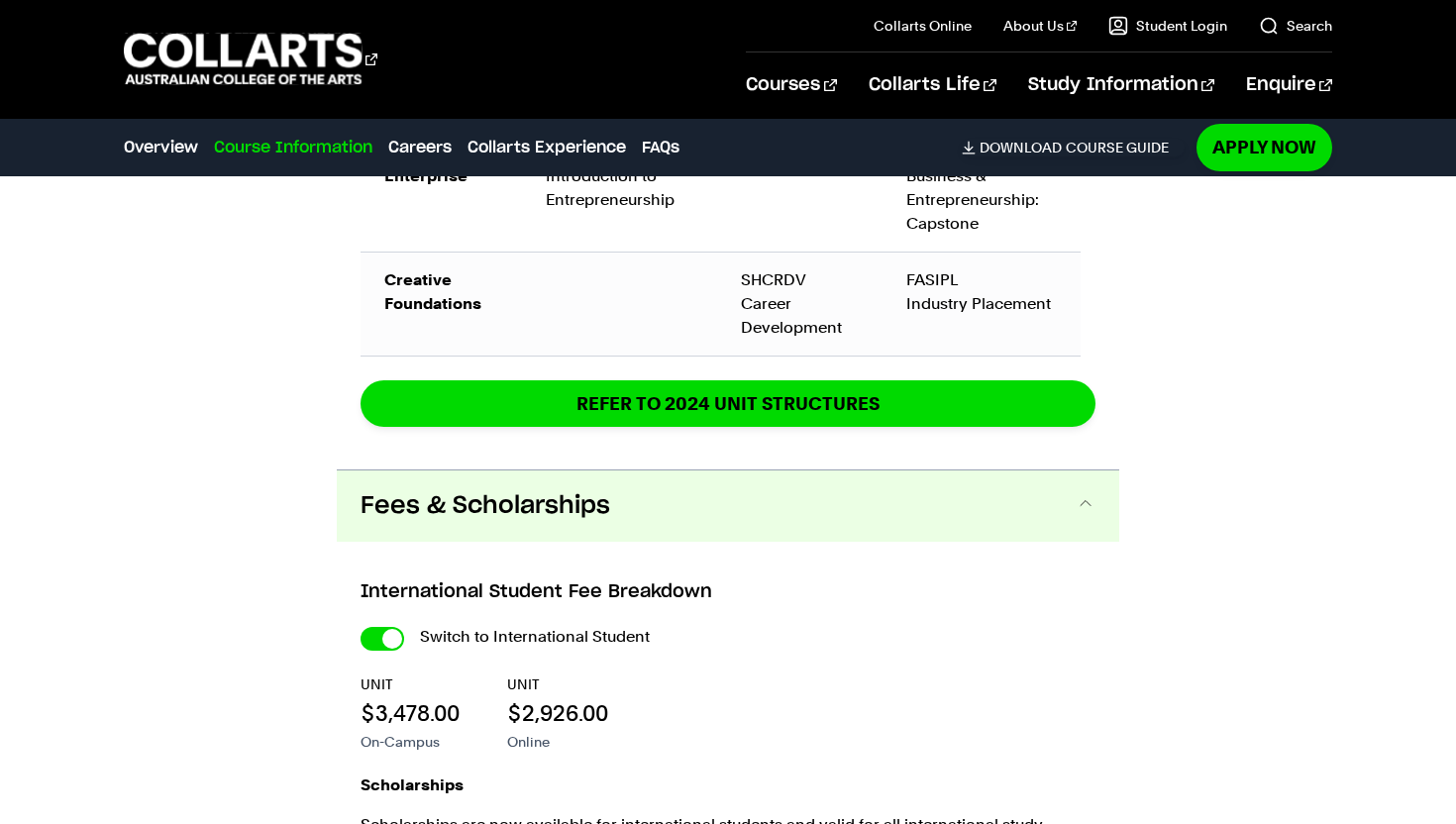 scroll, scrollTop: 3987, scrollLeft: 0, axis: vertical 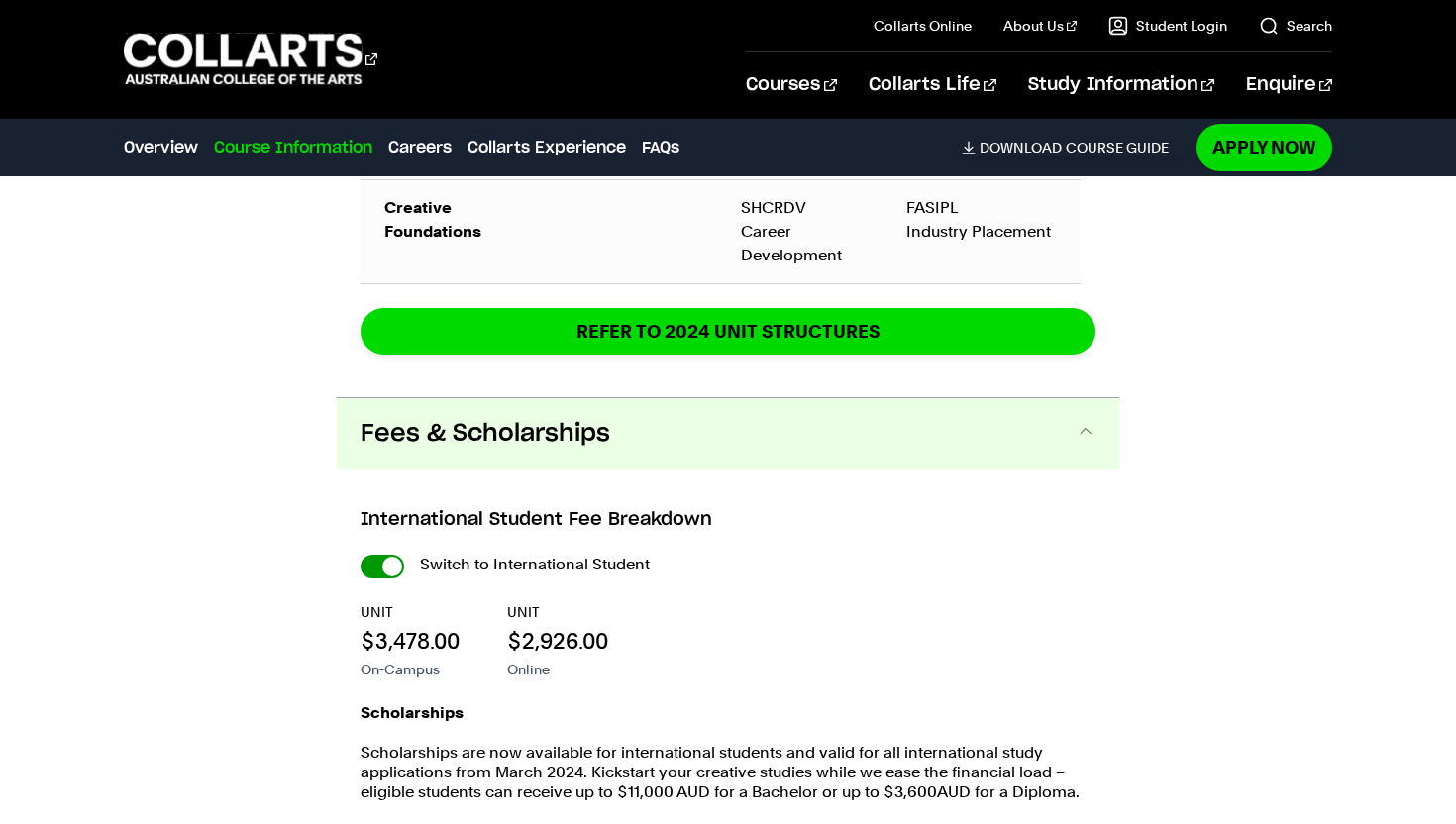 click on "International Student" at bounding box center (0, 0) 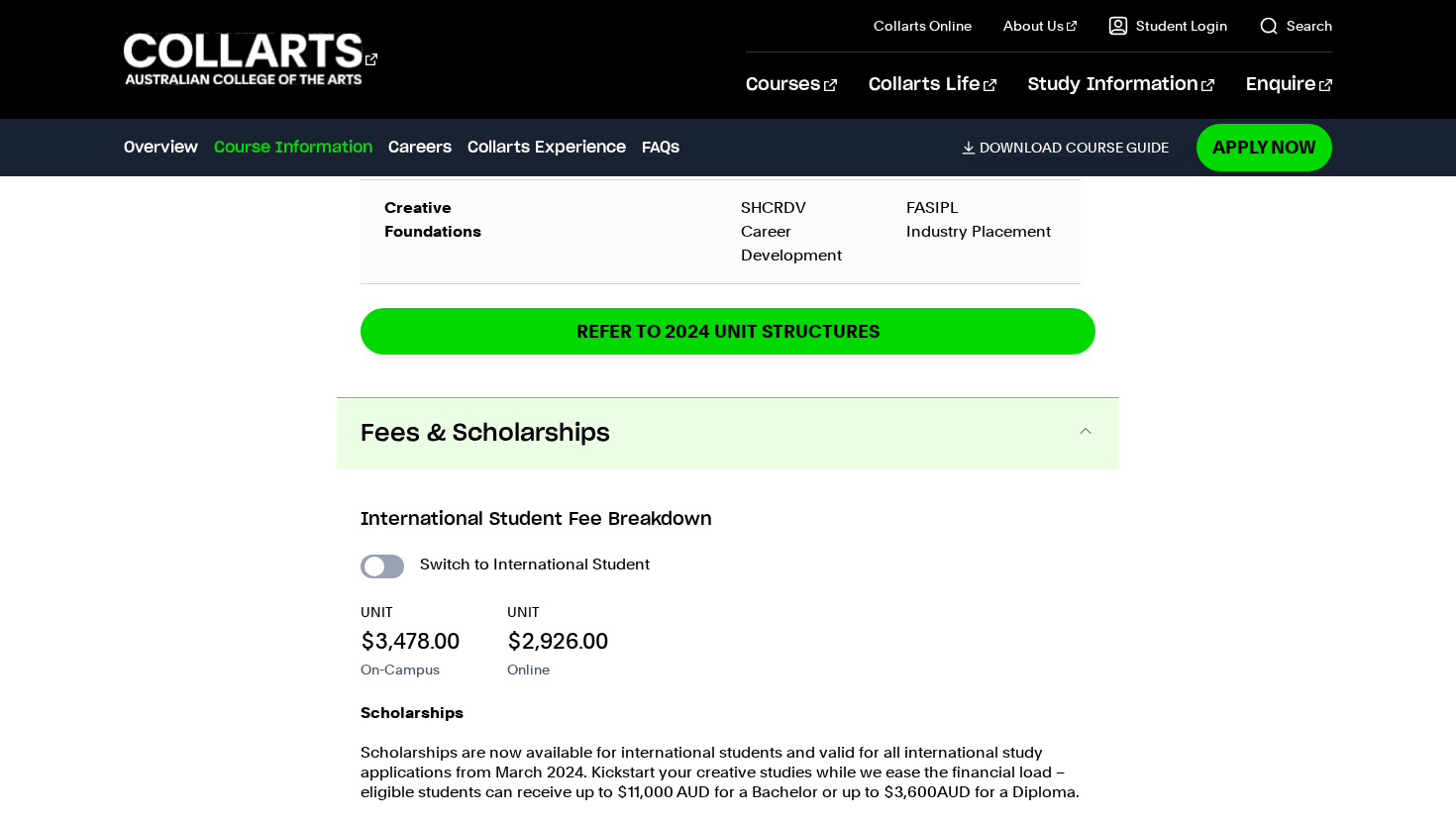 checkbox on "false" 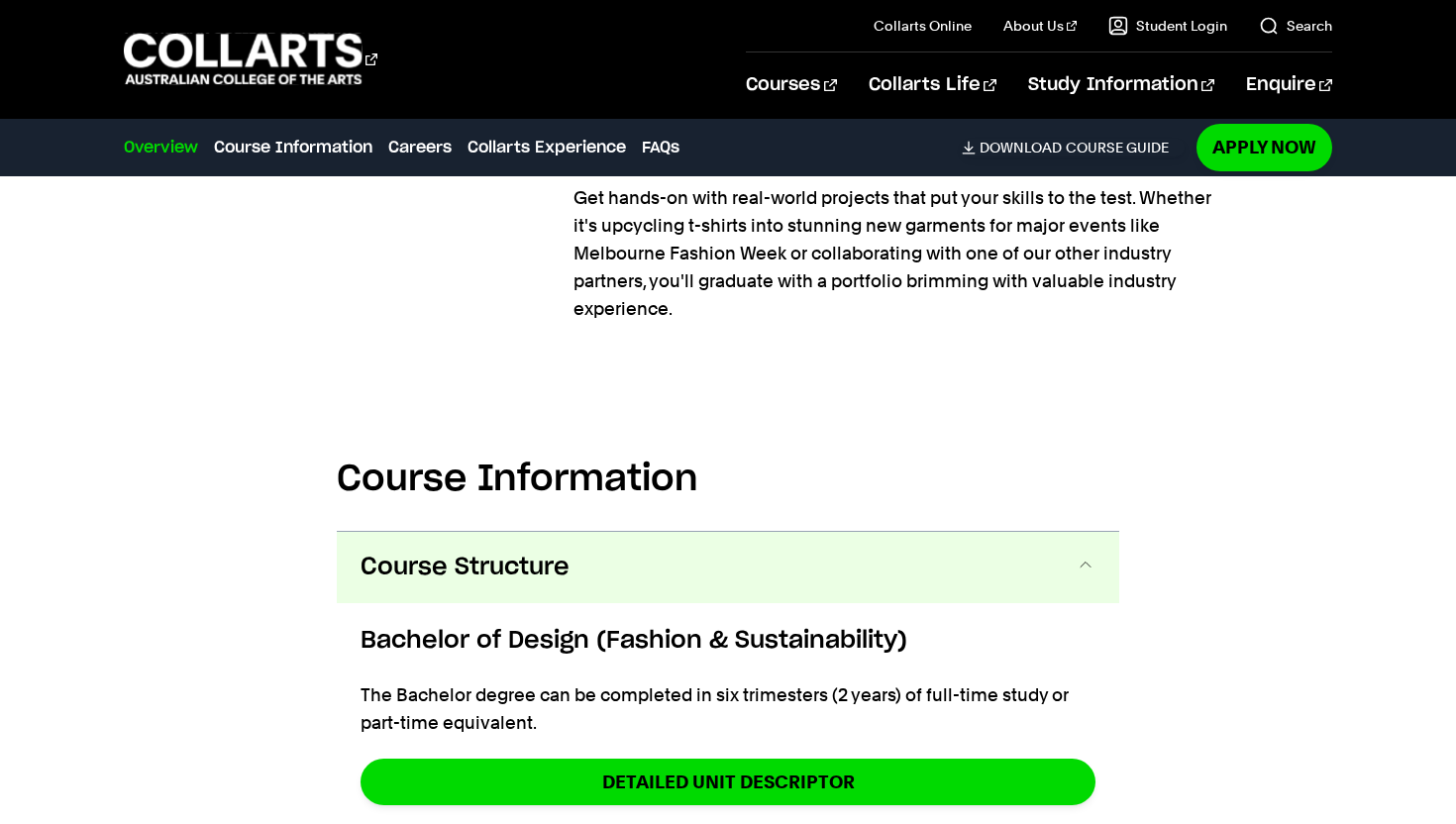 scroll, scrollTop: 0, scrollLeft: 0, axis: both 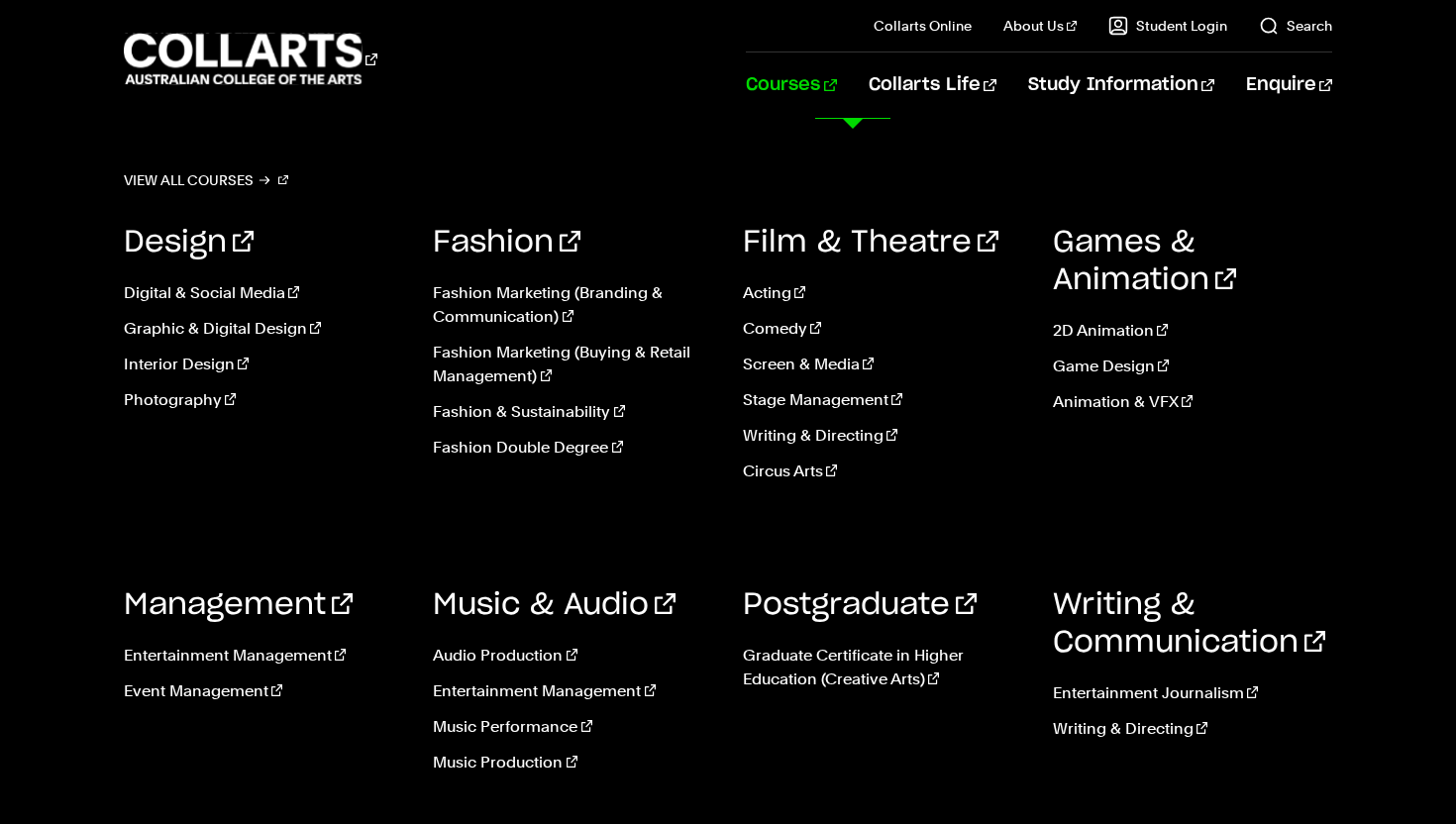 click on "Courses" at bounding box center [790, 85] 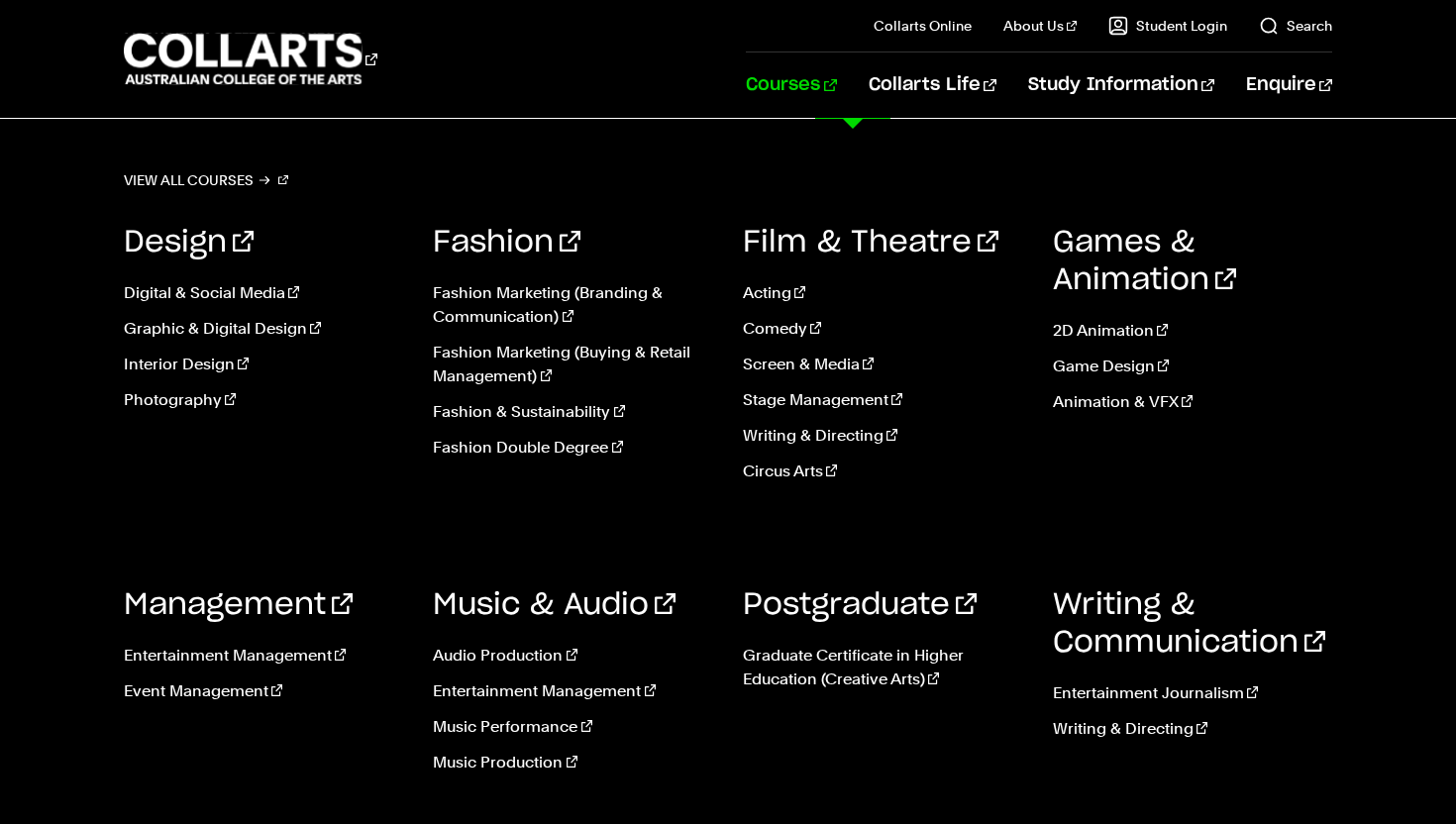 scroll, scrollTop: 0, scrollLeft: 0, axis: both 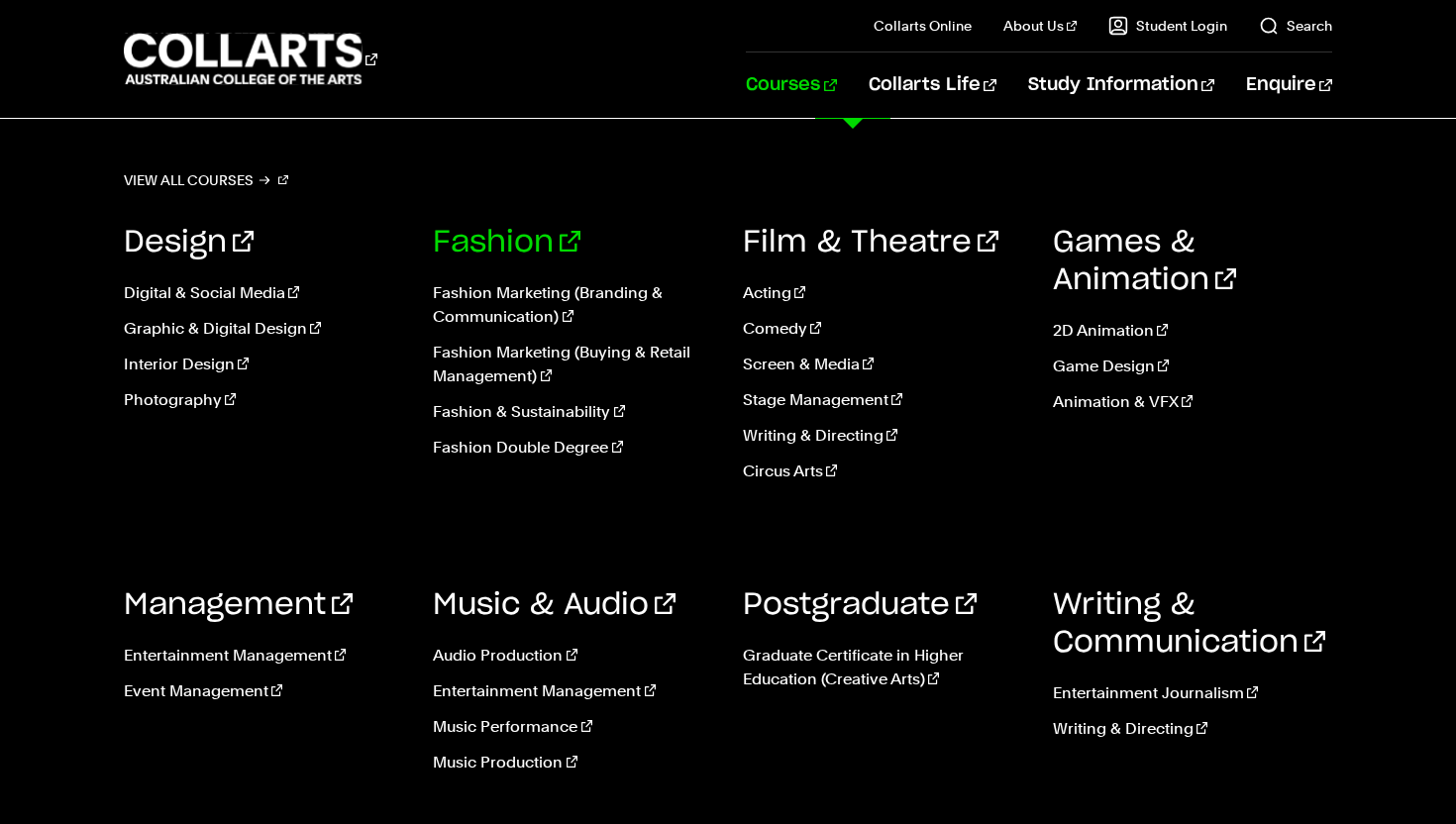 click on "Fashion" at bounding box center [506, 243] 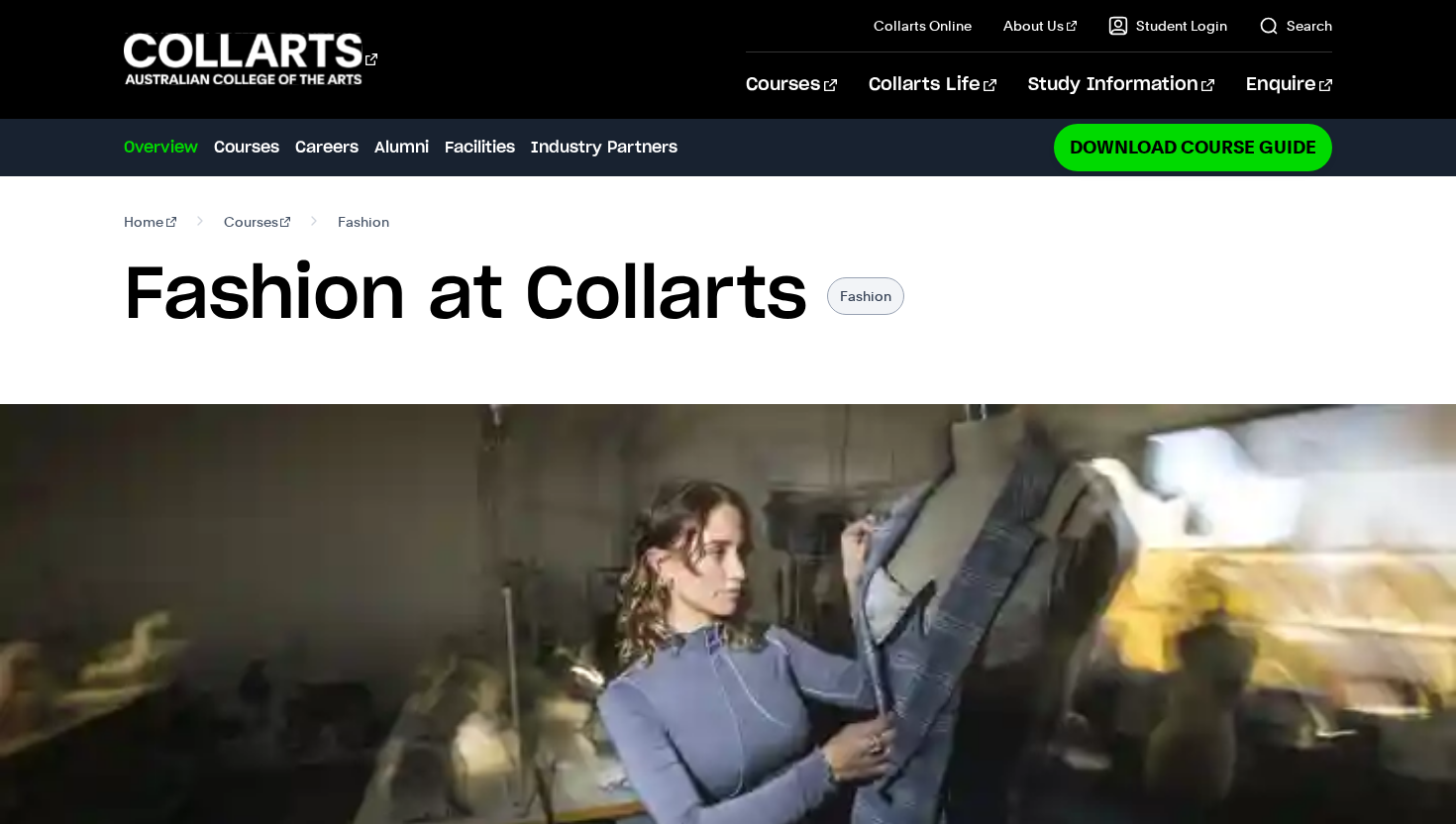scroll, scrollTop: 0, scrollLeft: 0, axis: both 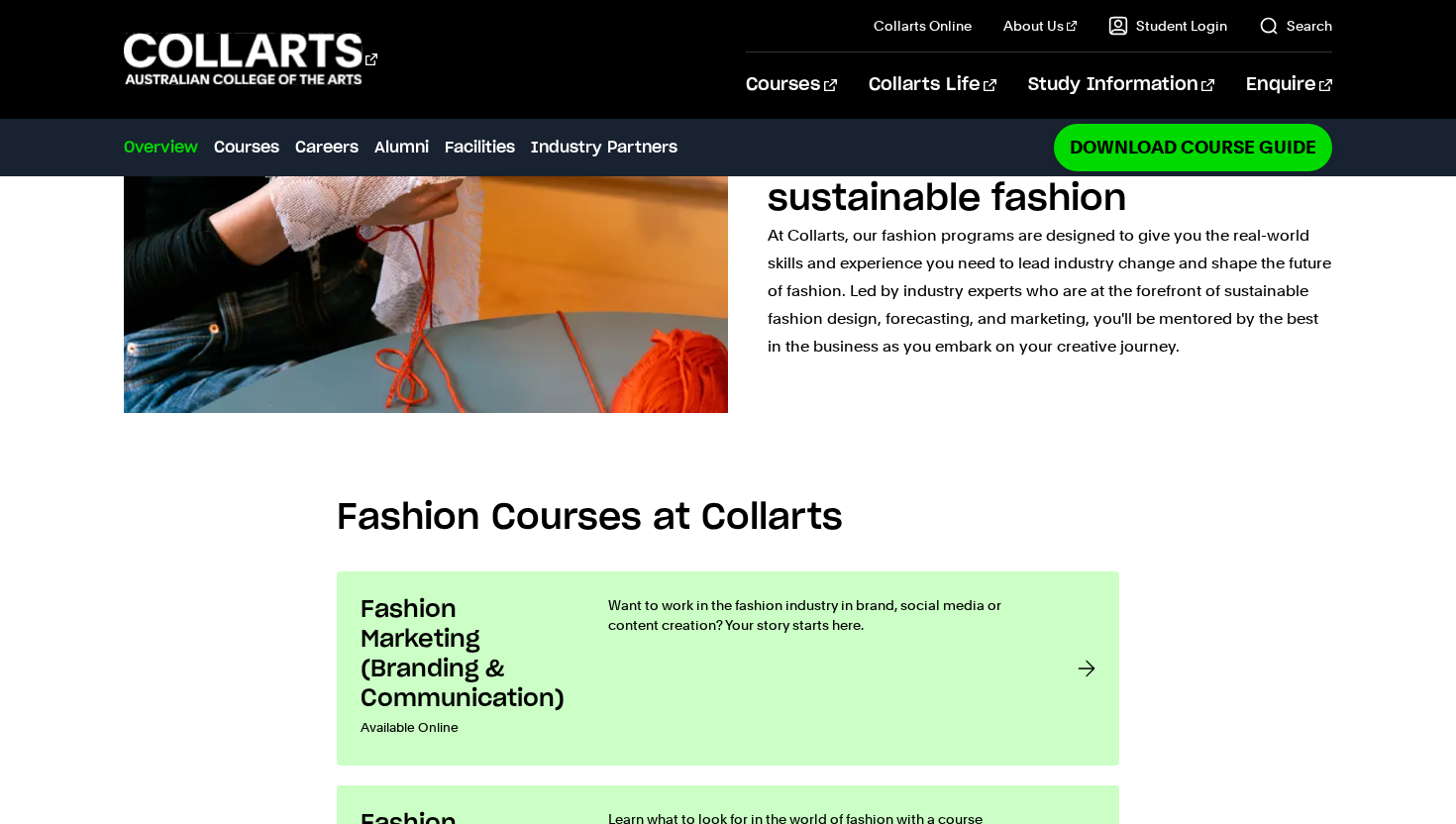 click on "Fashion Courses at Collarts
Fashion Marketing (Branding & Communication)
Available Online
Want to work in the fashion industry in brand, social media or content creation? Your story starts here.
Fashion Marketing (Buying & Retail Management)
Available Online" at bounding box center (728, 896) 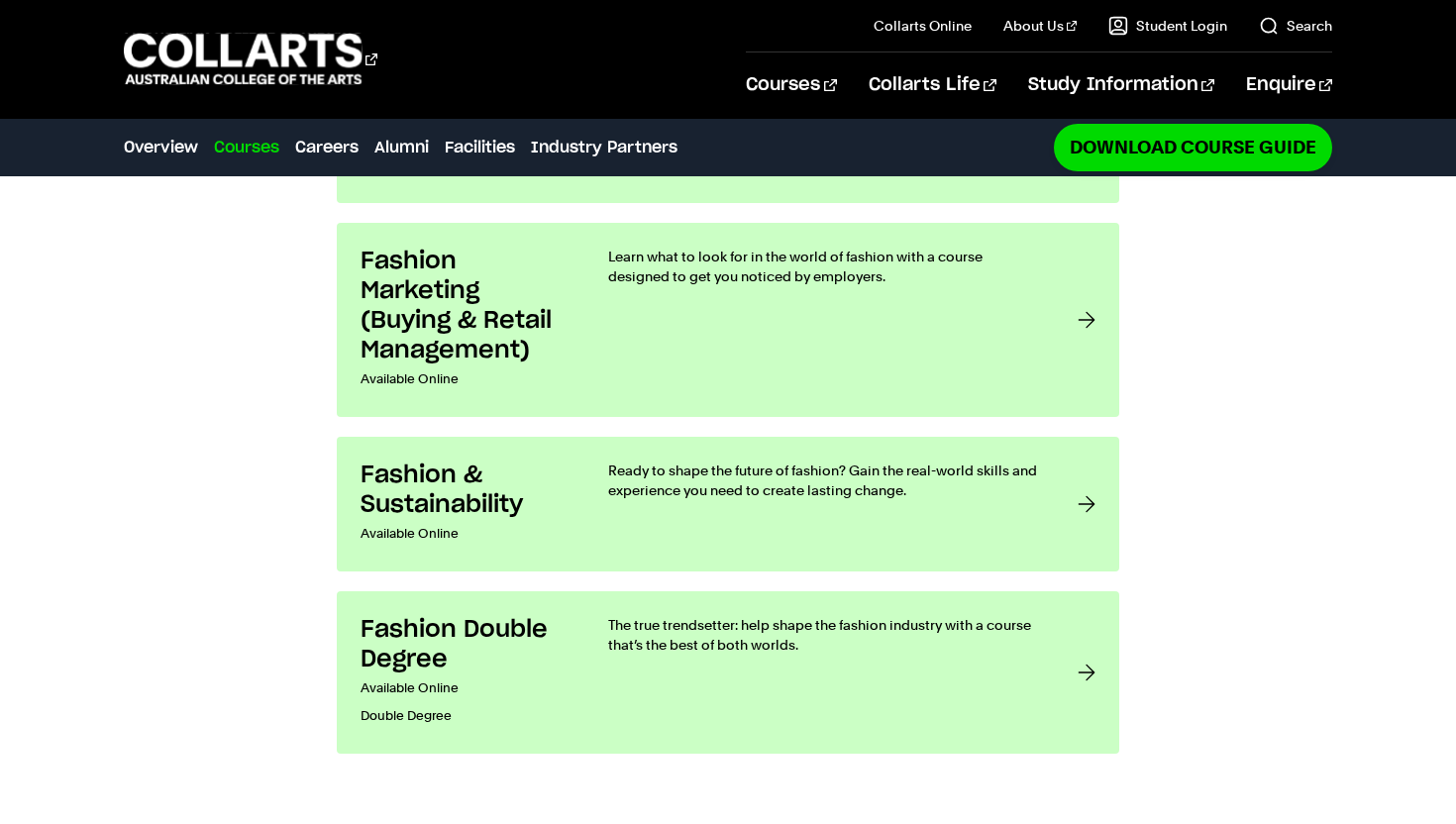 scroll, scrollTop: 1697, scrollLeft: 0, axis: vertical 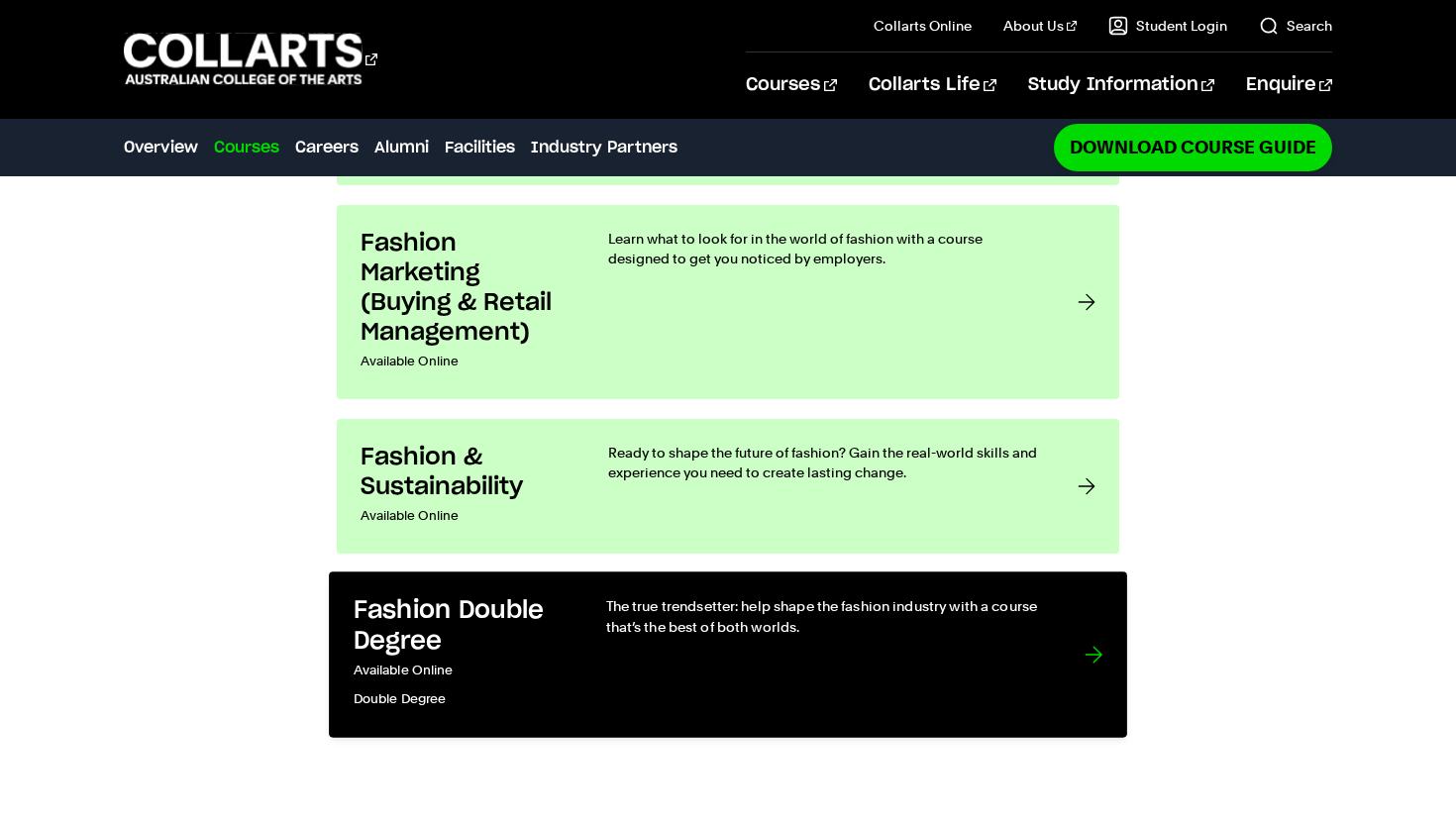click on "The true trendsetter: help shape the fashion industry with a course that’s the best of both worlds." at bounding box center [825, 654] 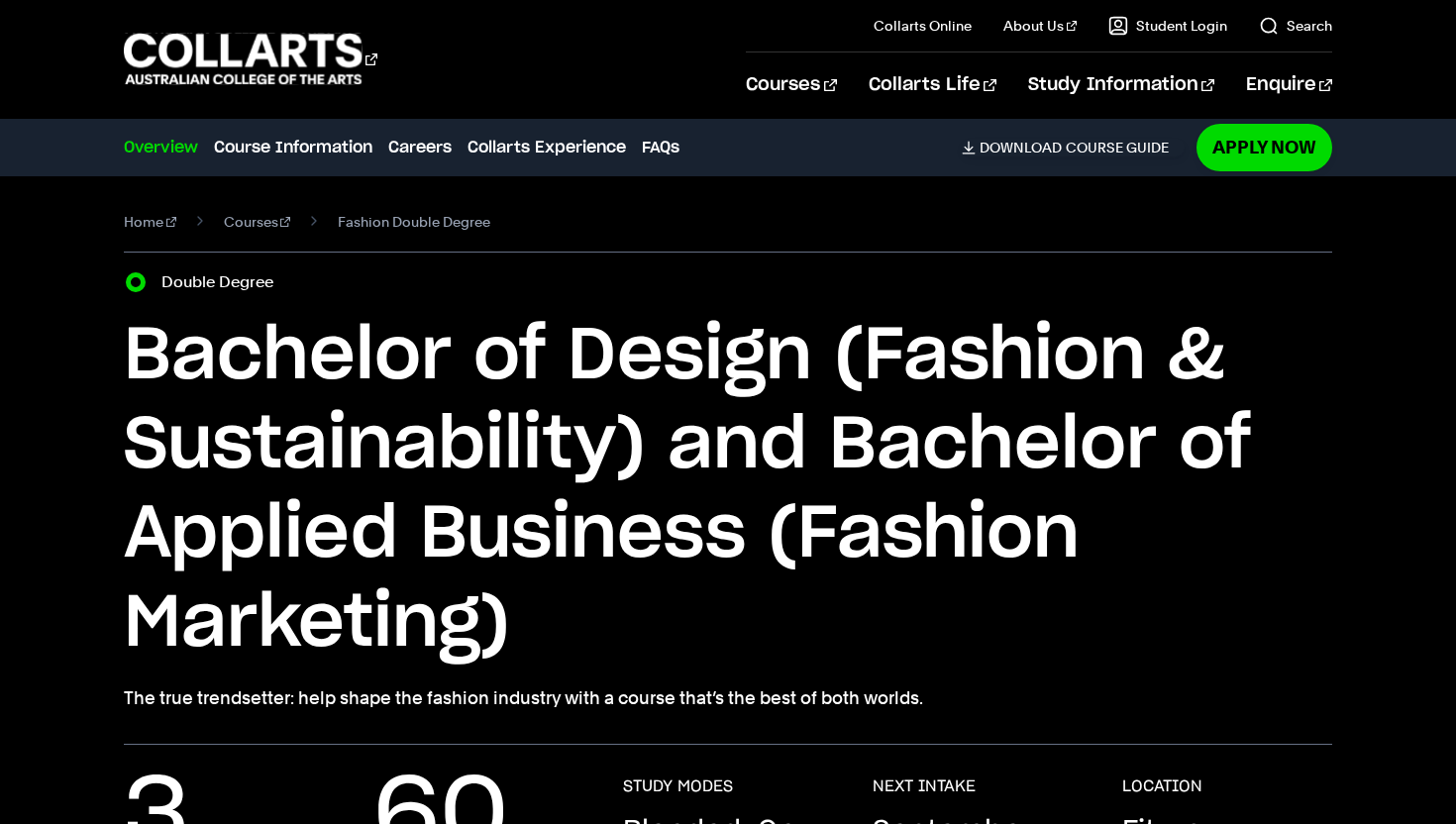 scroll, scrollTop: 0, scrollLeft: 0, axis: both 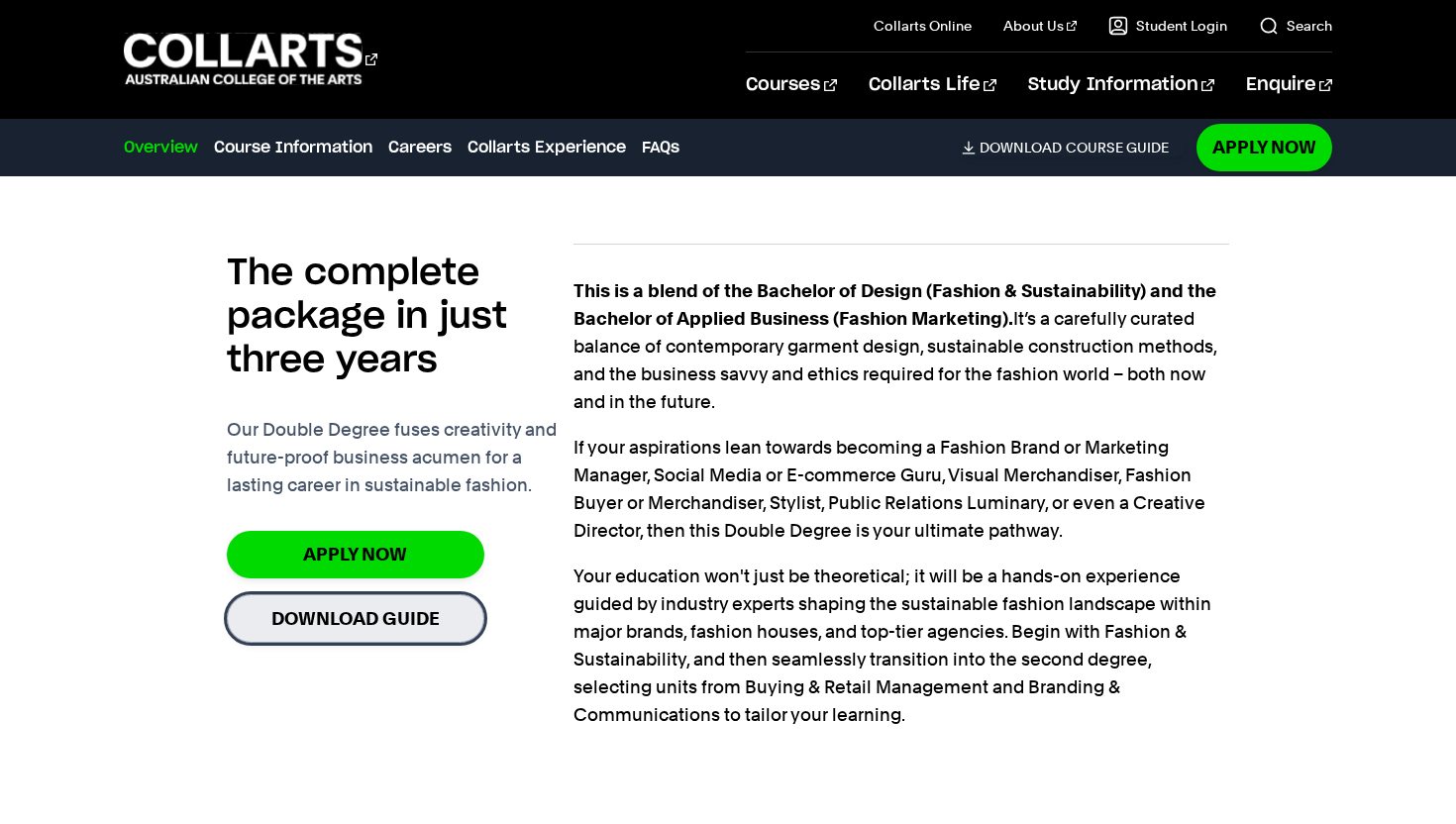 click on "Download Guide" at bounding box center [356, 618] 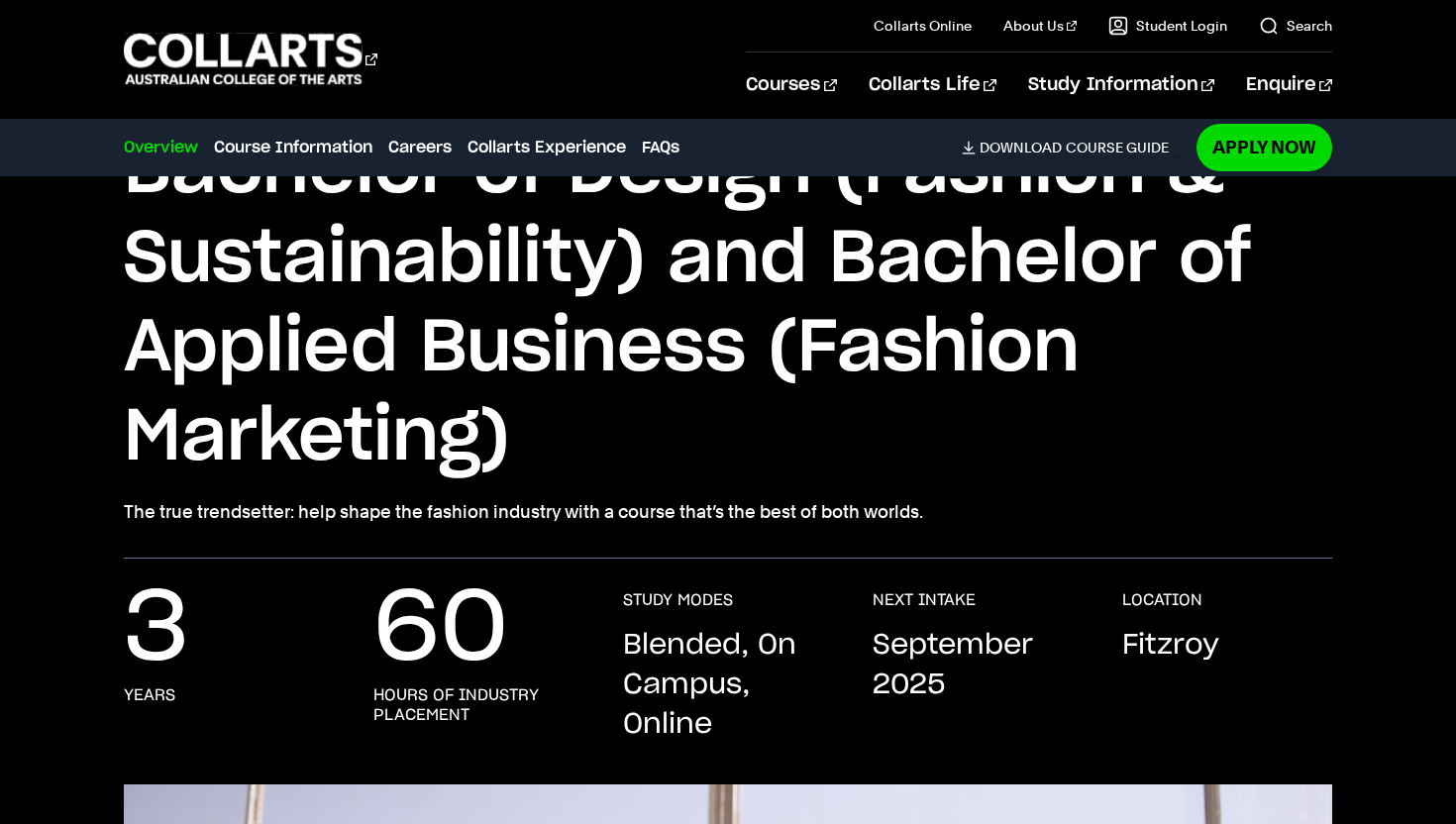 scroll, scrollTop: 195, scrollLeft: 0, axis: vertical 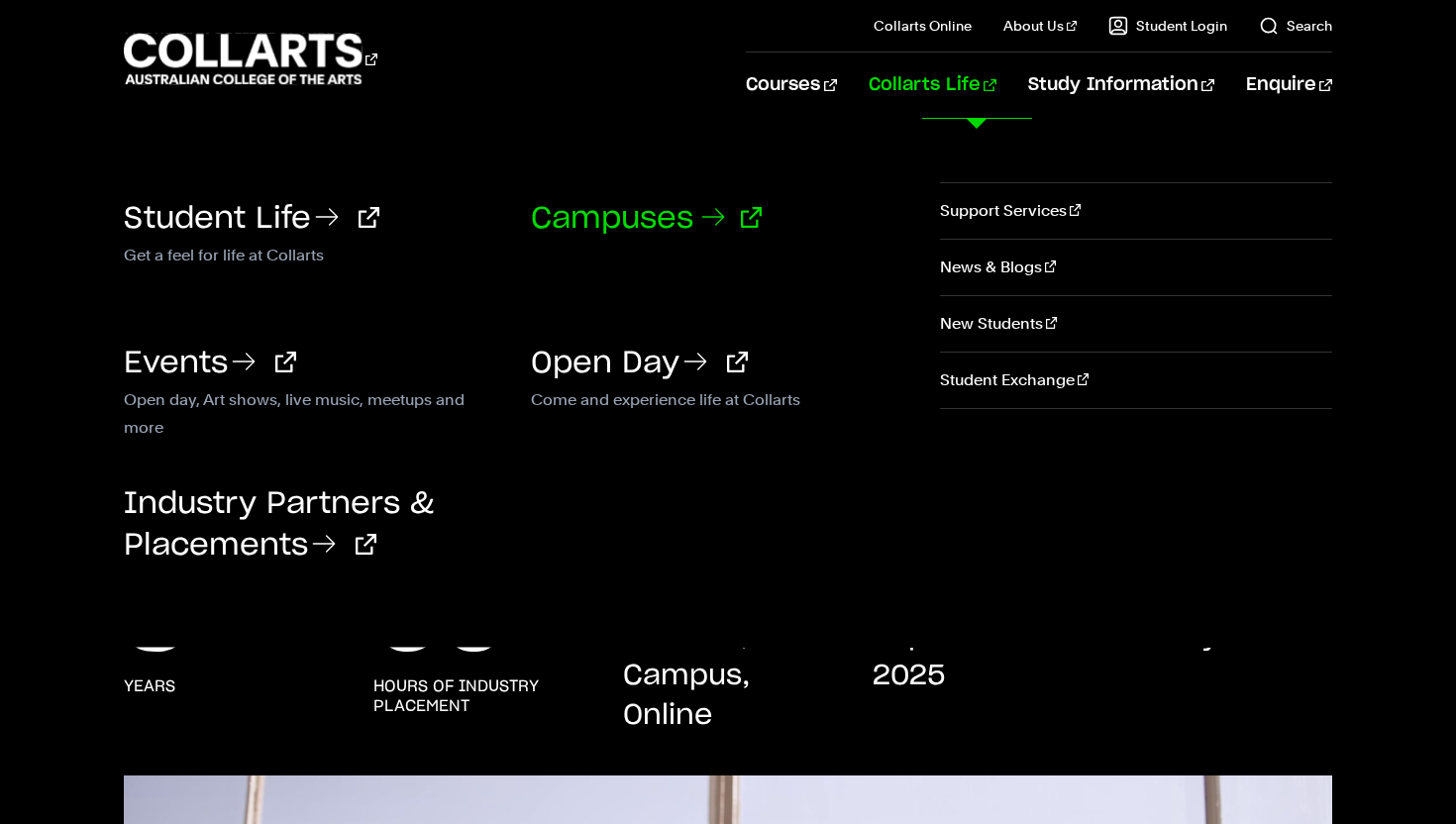 click on "Campuses" at bounding box center (646, 219) 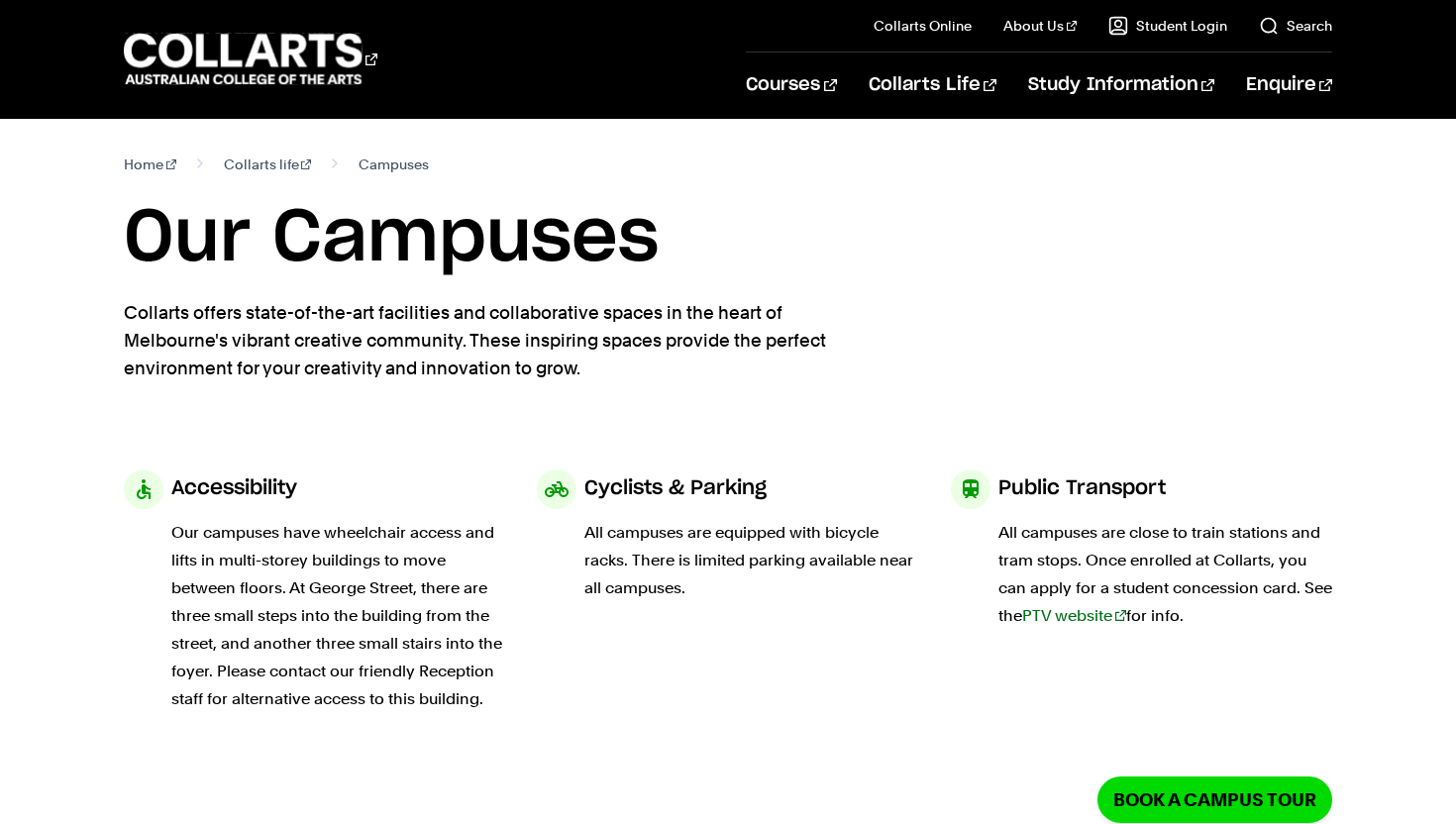 scroll, scrollTop: 0, scrollLeft: 0, axis: both 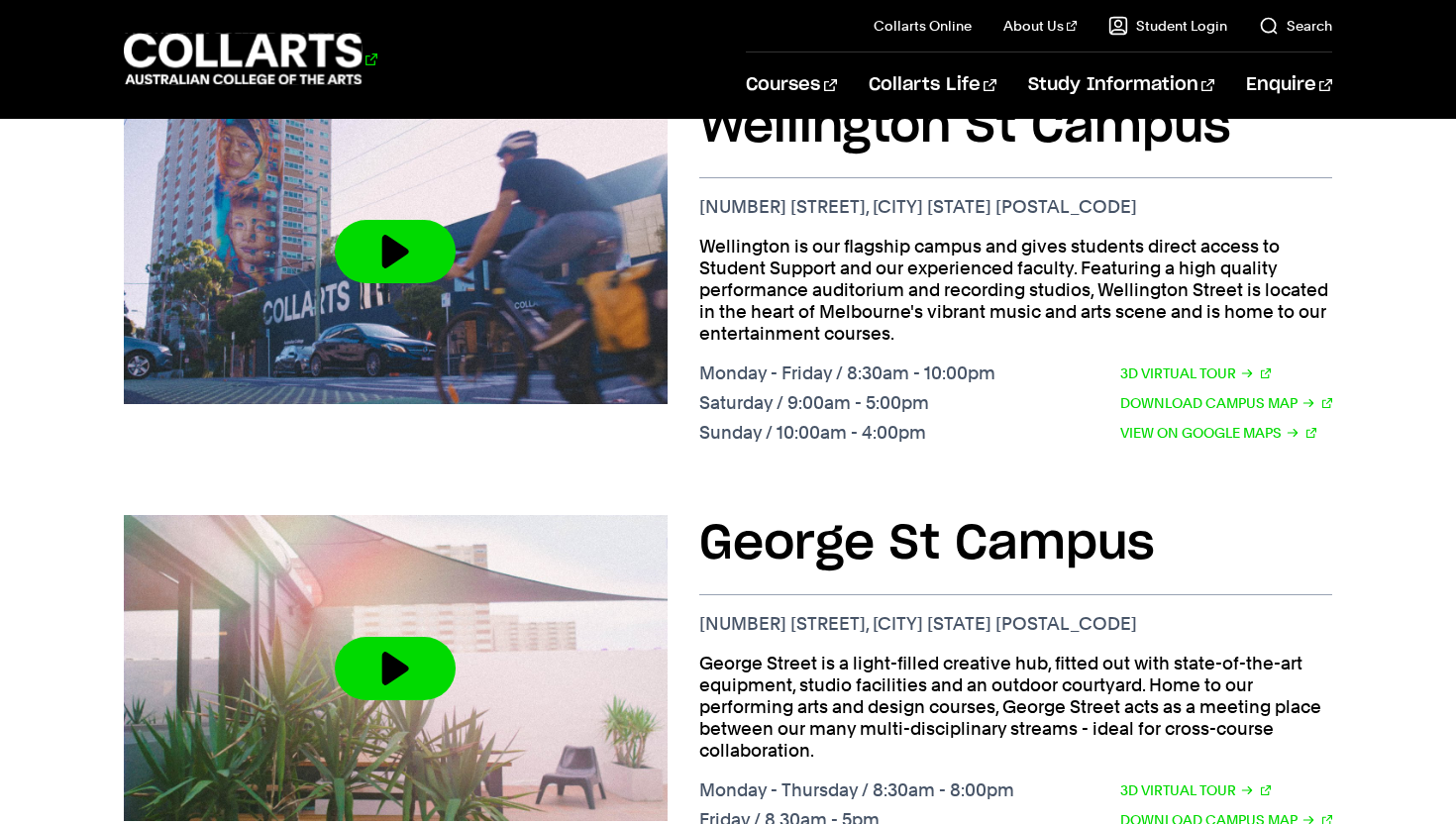 click 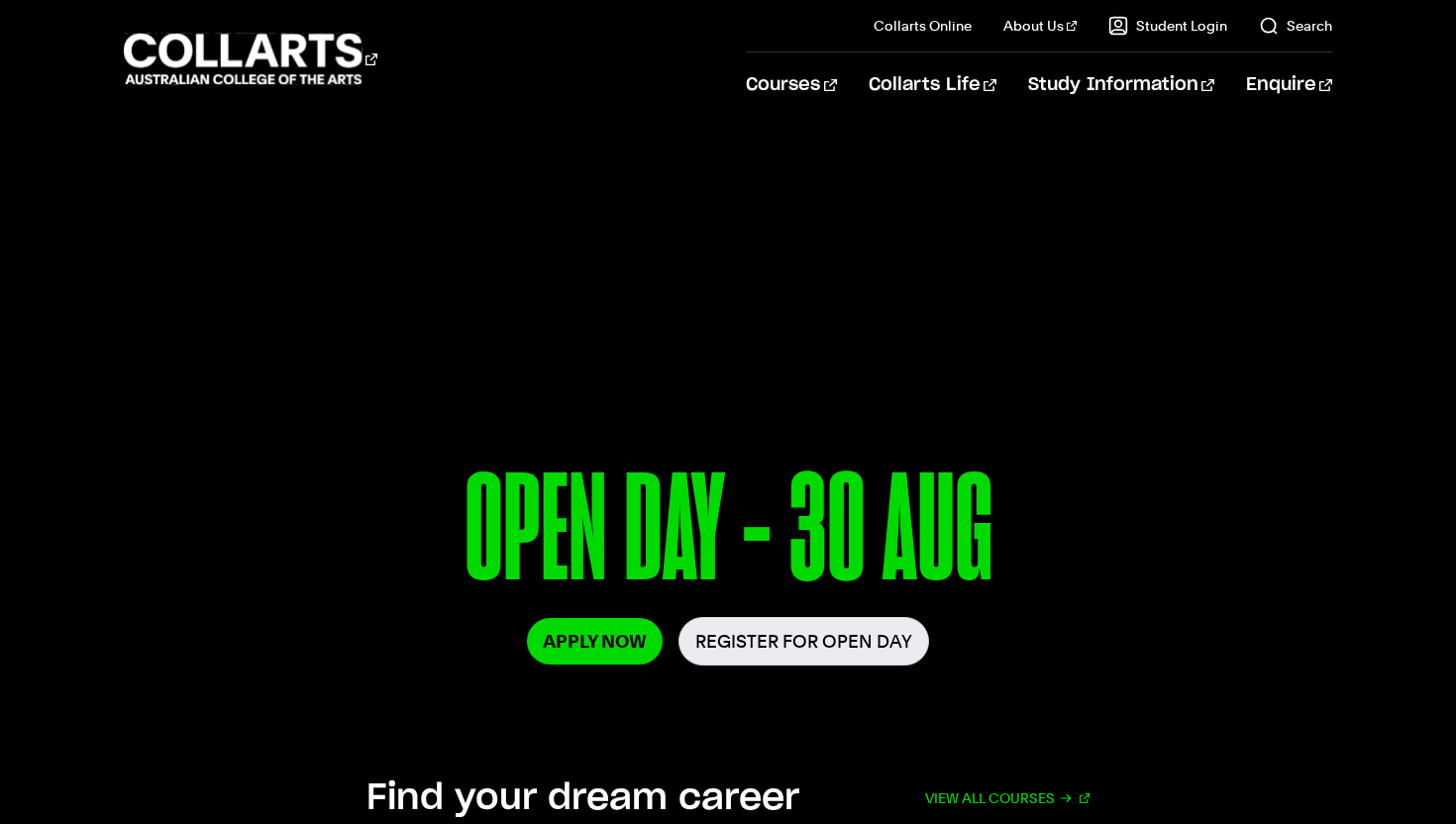scroll, scrollTop: 0, scrollLeft: 0, axis: both 